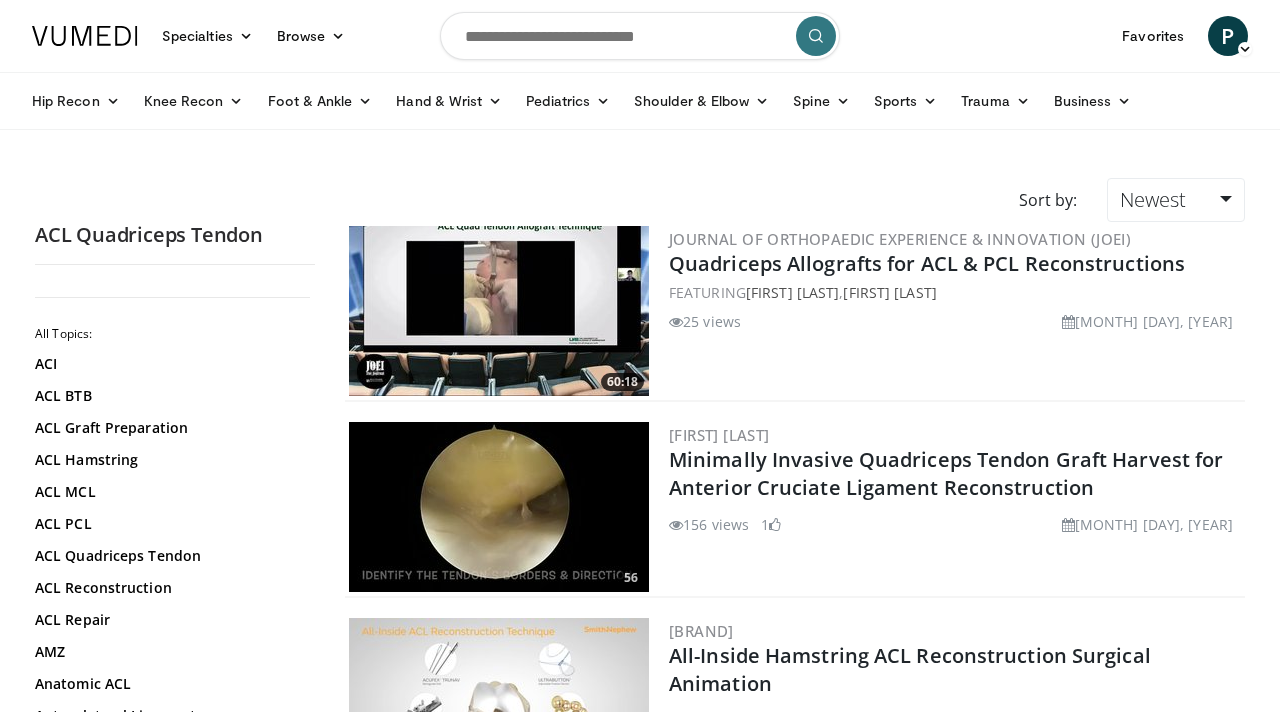 scroll, scrollTop: 4473, scrollLeft: 0, axis: vertical 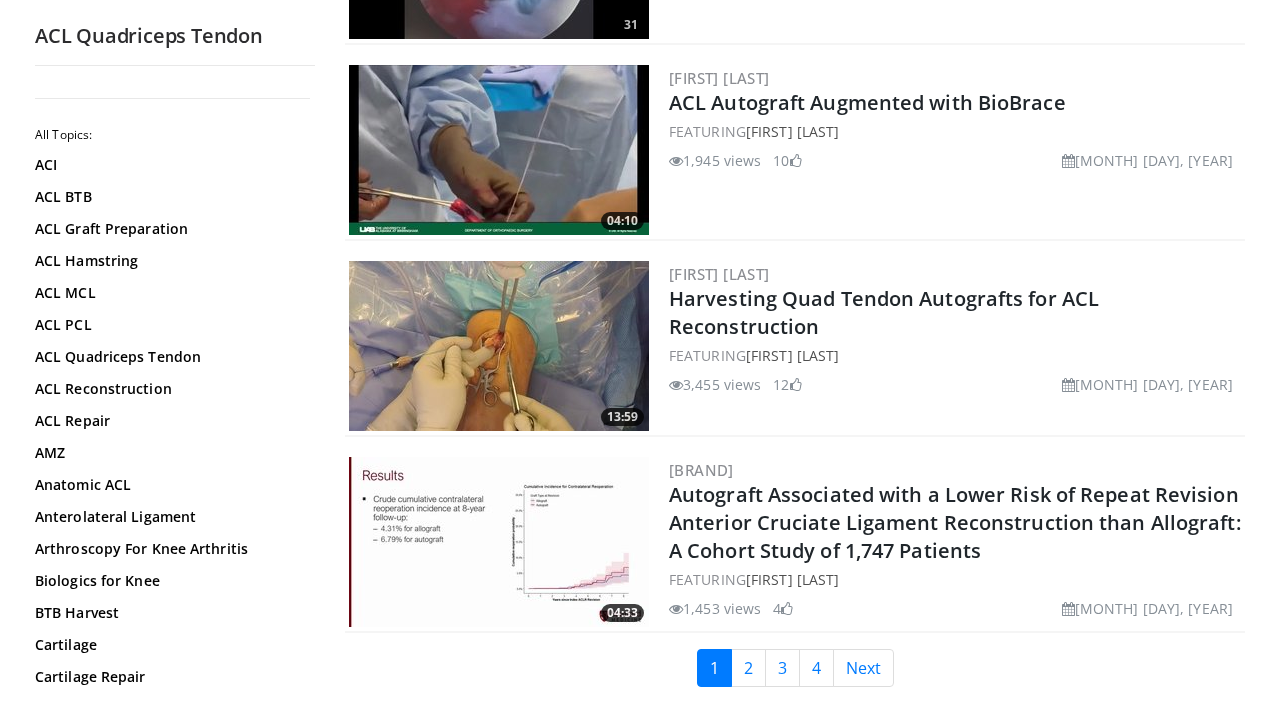 click at bounding box center [499, 346] 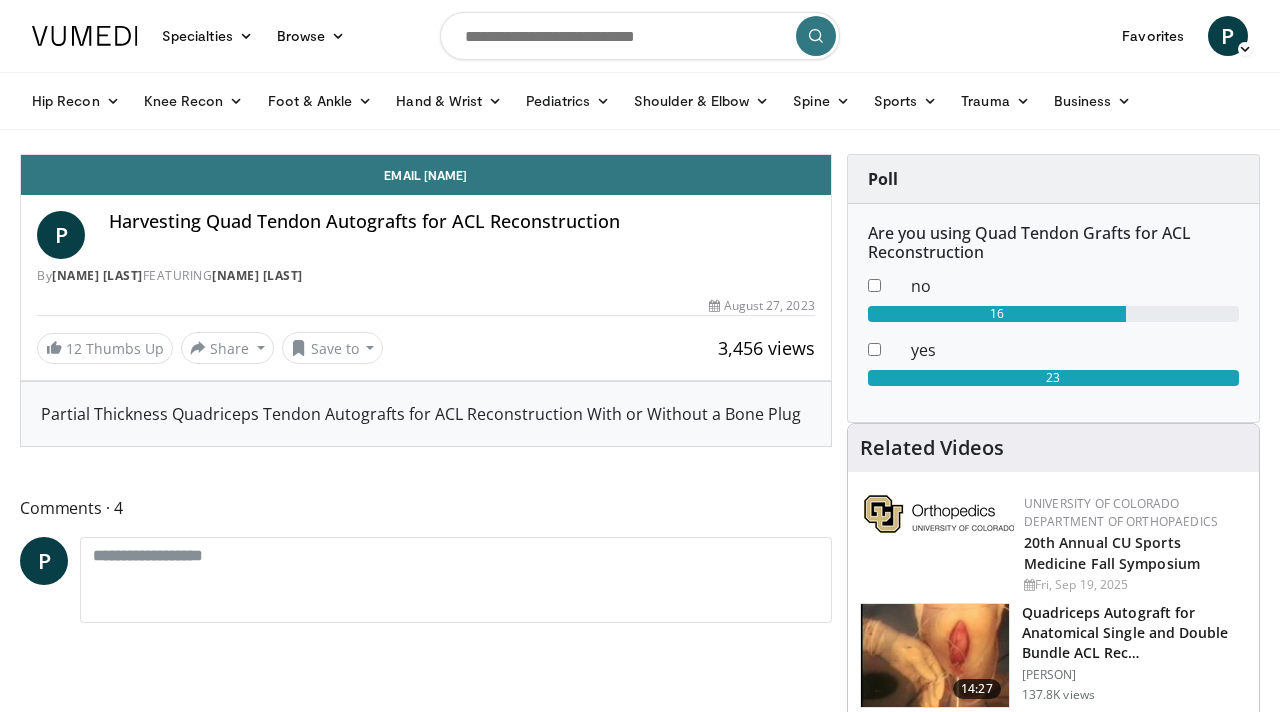 scroll, scrollTop: 0, scrollLeft: 0, axis: both 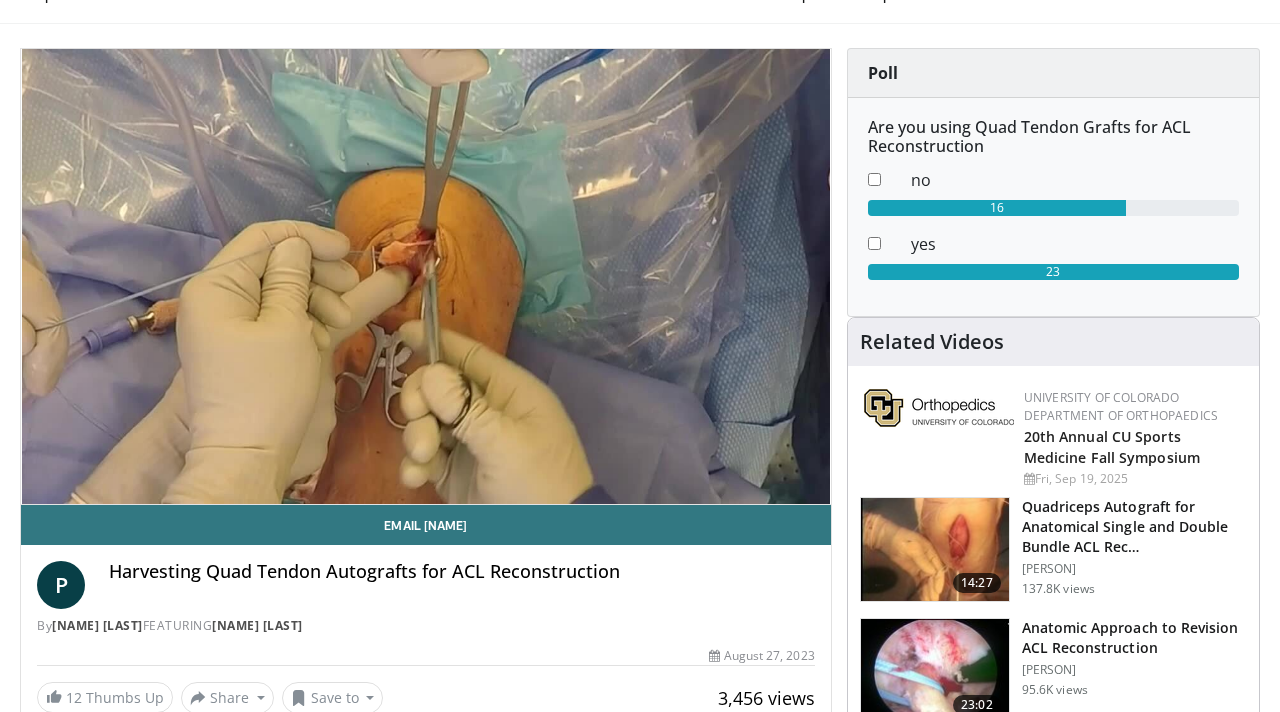 click on "10 seconds
Tap to unmute" at bounding box center (426, 276) 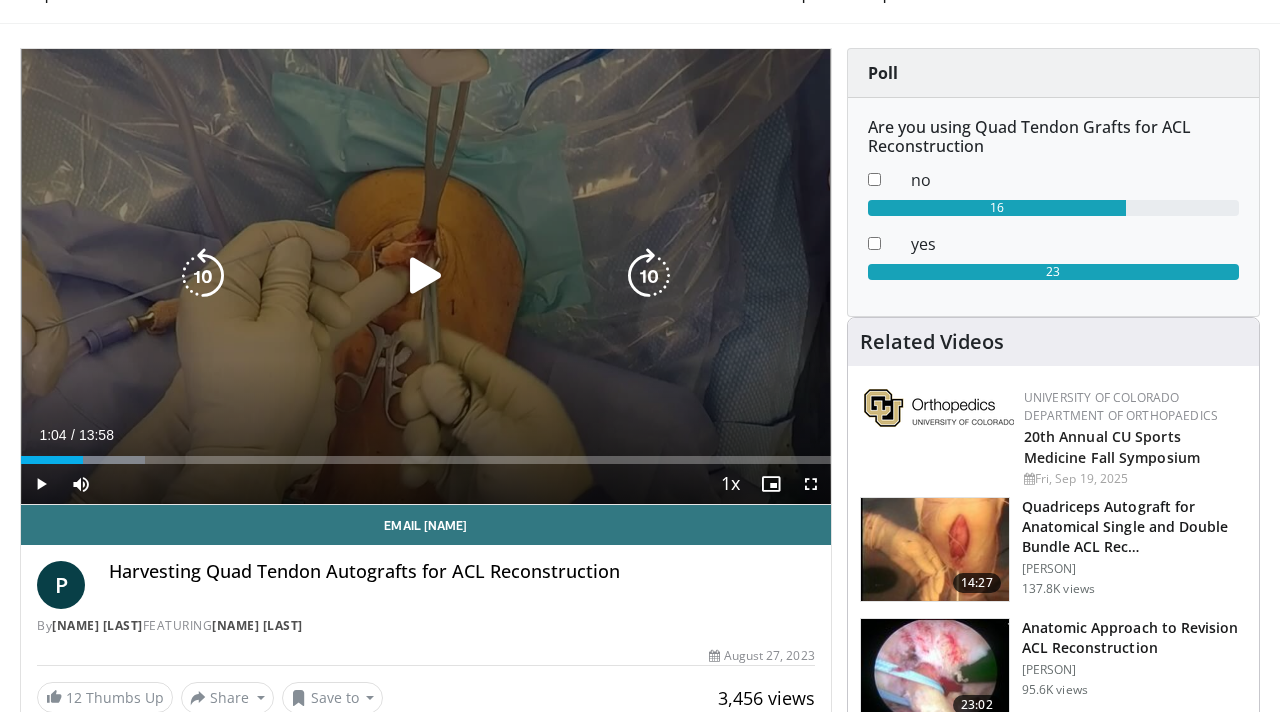 click at bounding box center (426, 276) 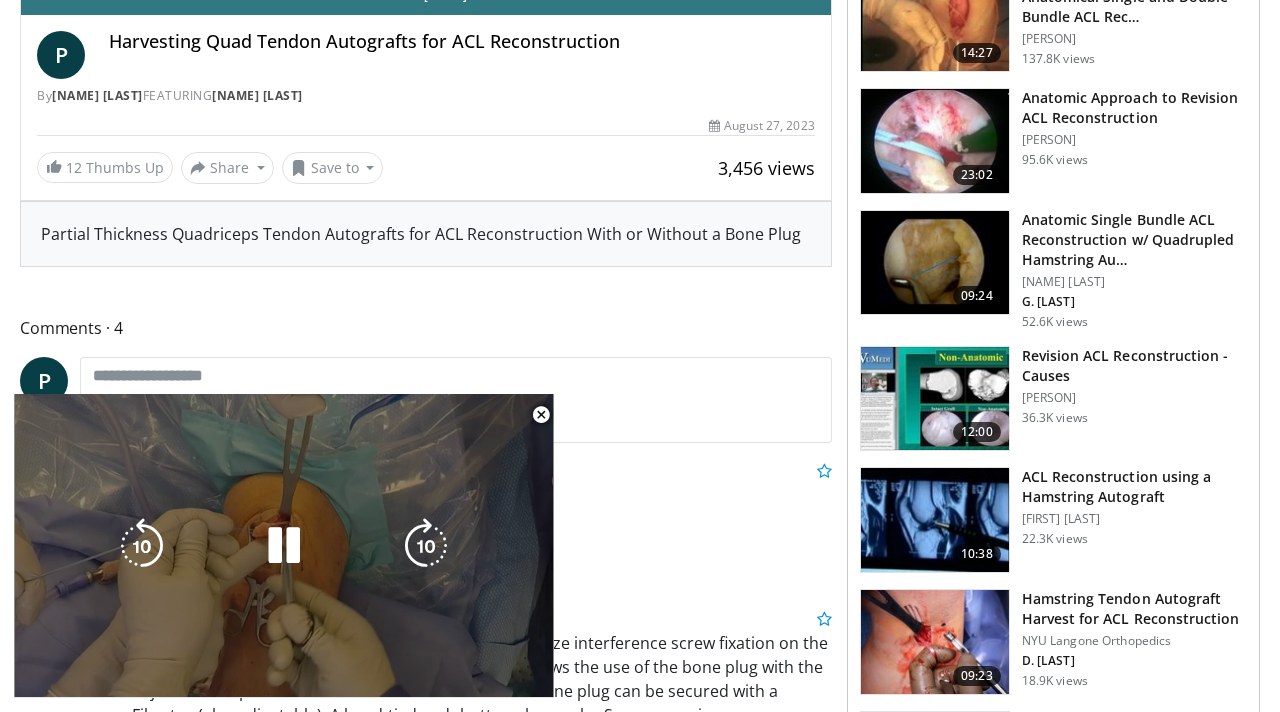 scroll, scrollTop: 656, scrollLeft: 0, axis: vertical 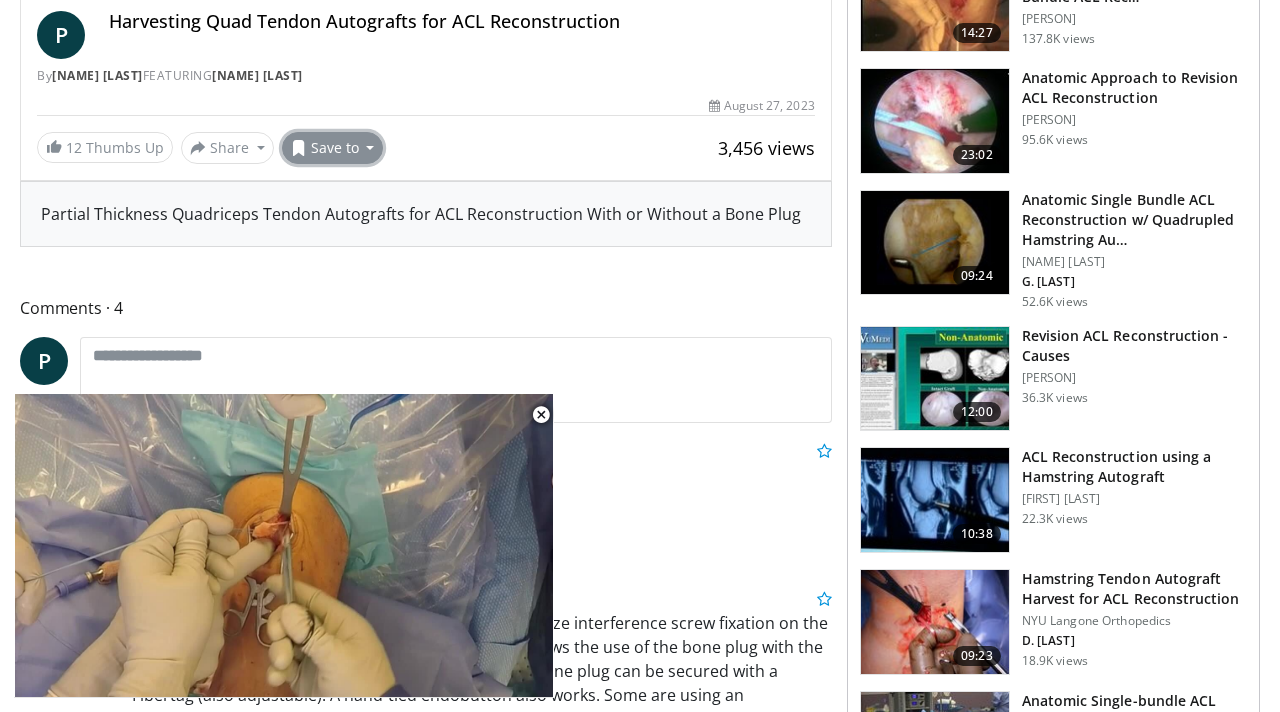 click at bounding box center (299, 148) 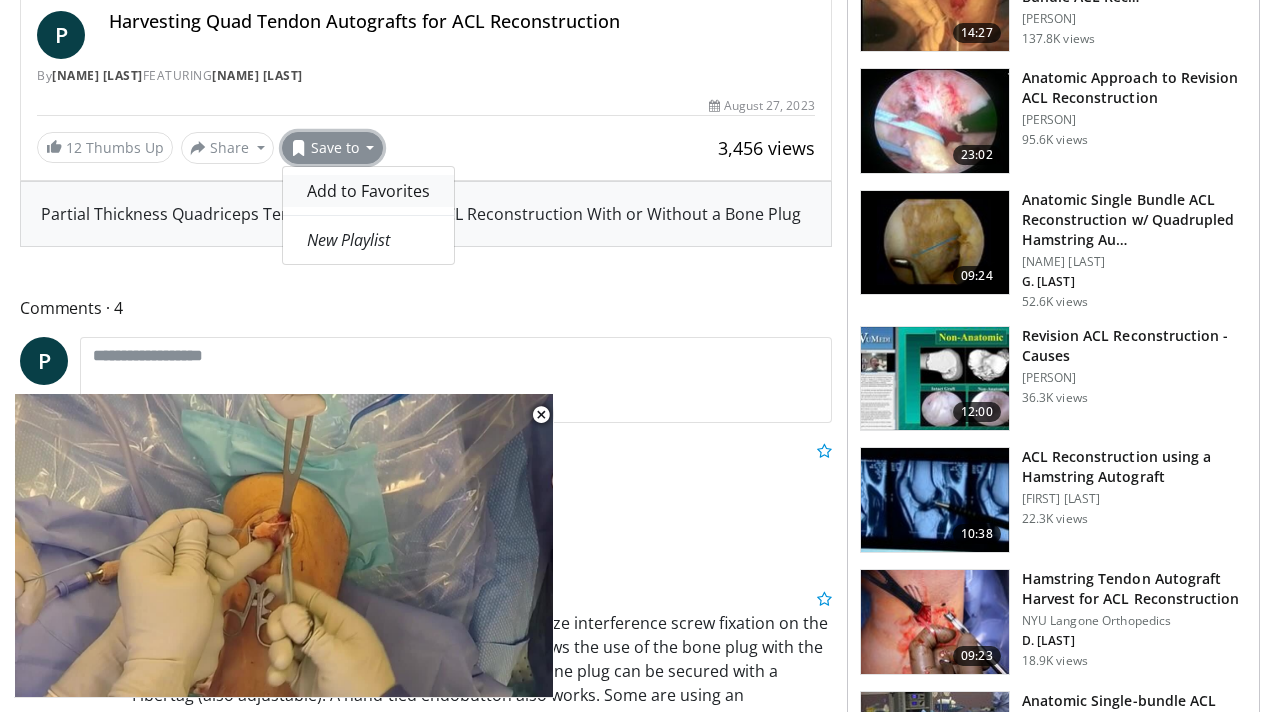click on "Add to Favorites" at bounding box center [368, 191] 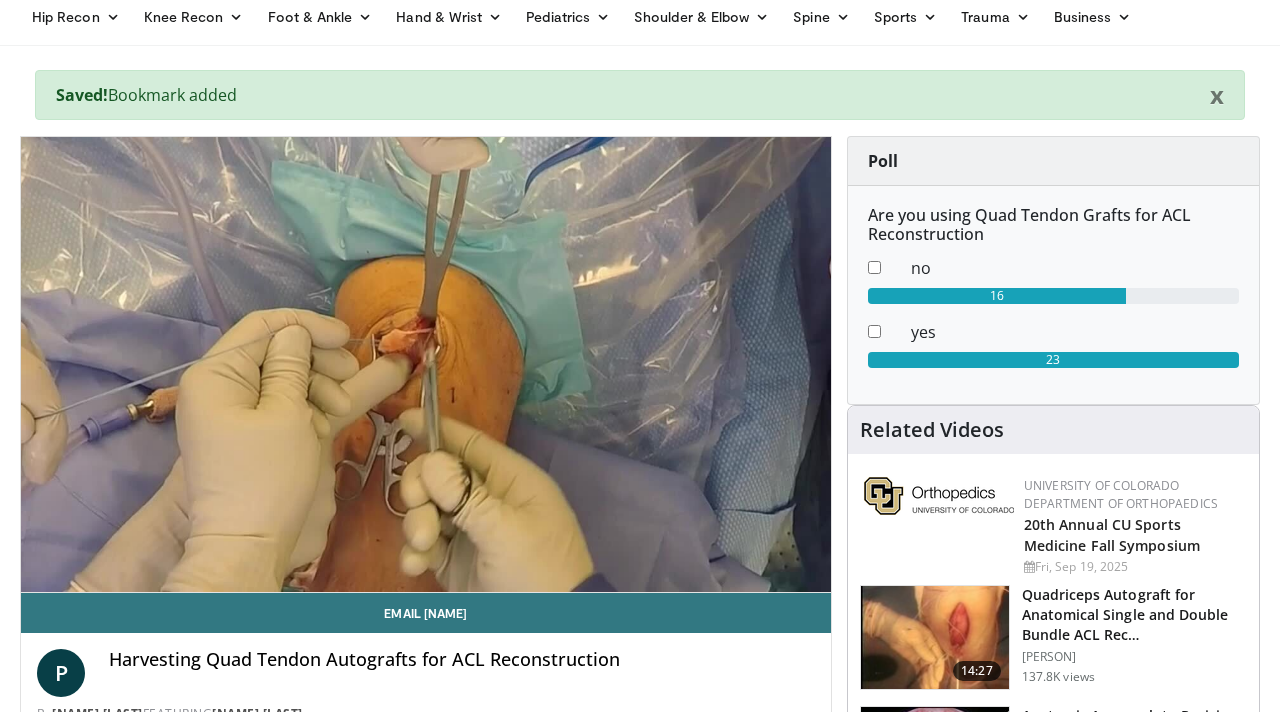 scroll, scrollTop: 83, scrollLeft: 0, axis: vertical 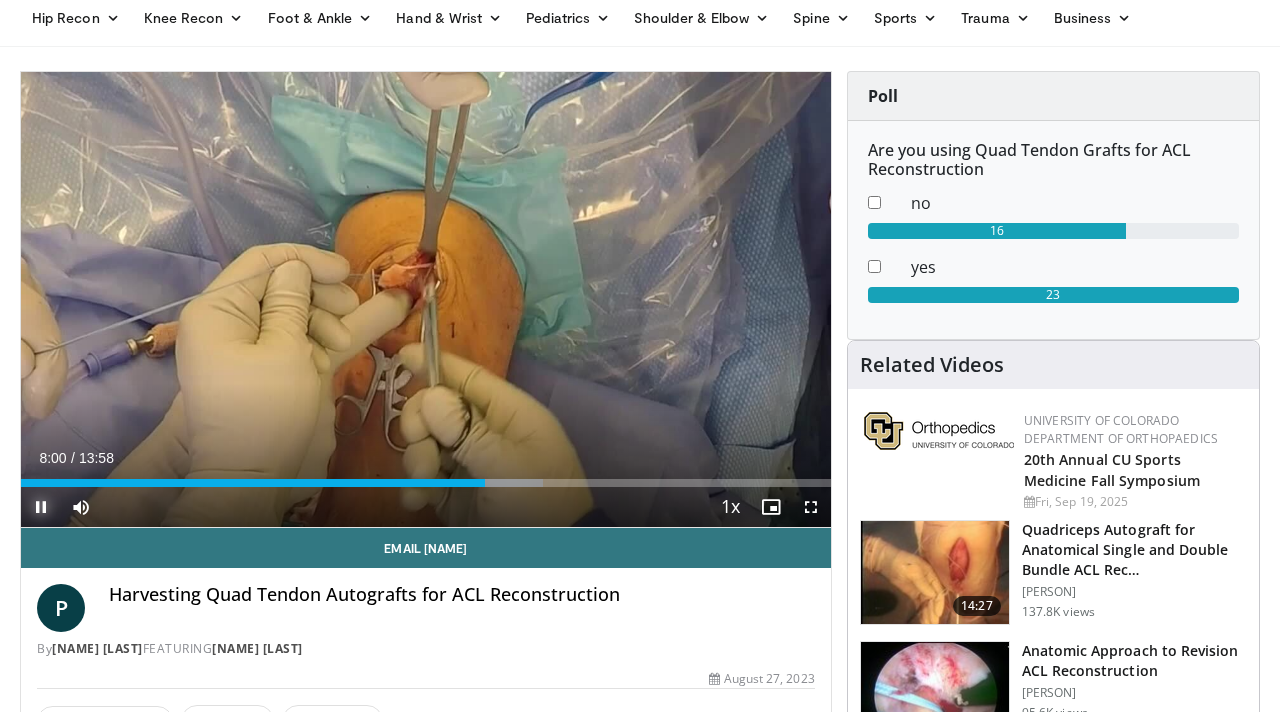 click at bounding box center (41, 507) 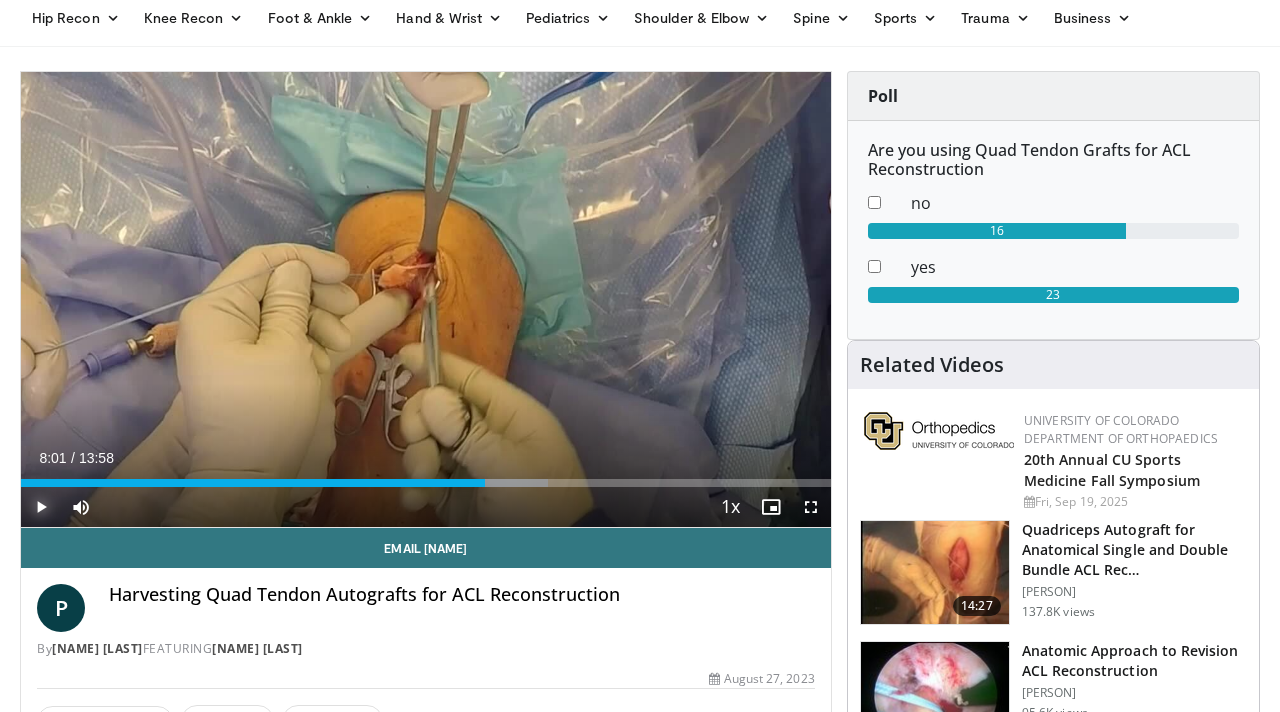 type 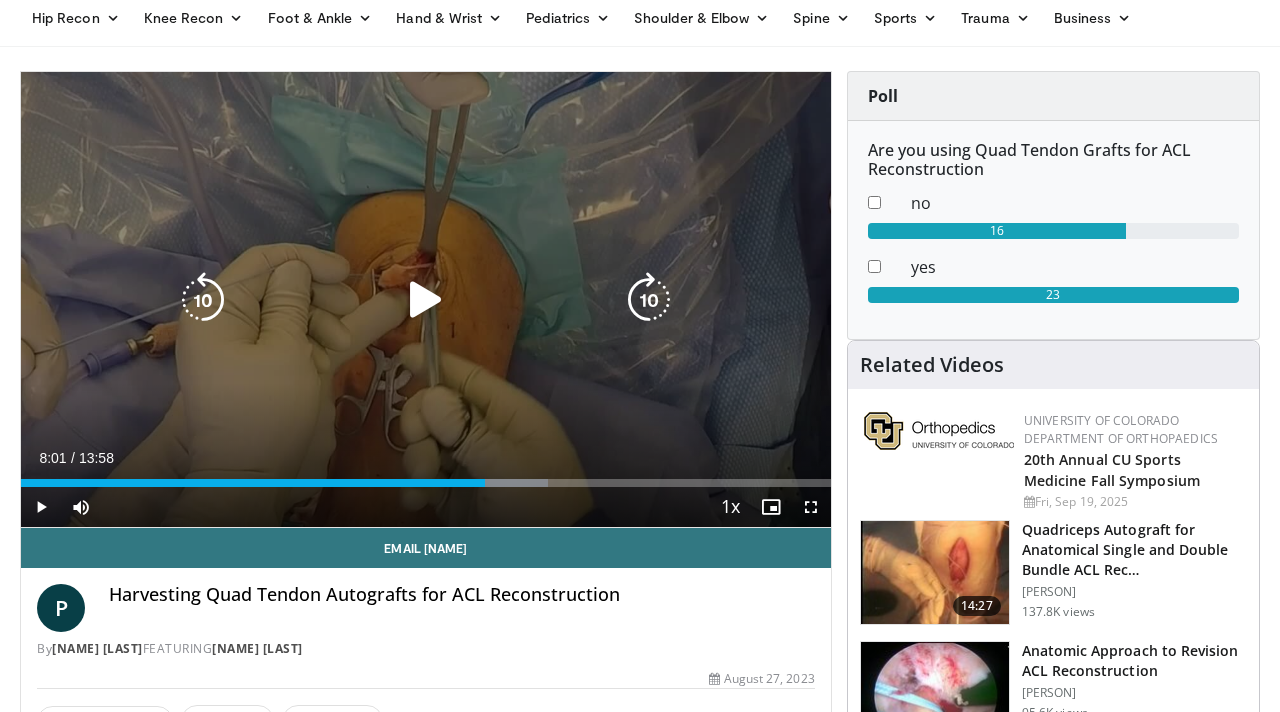 click at bounding box center (426, 300) 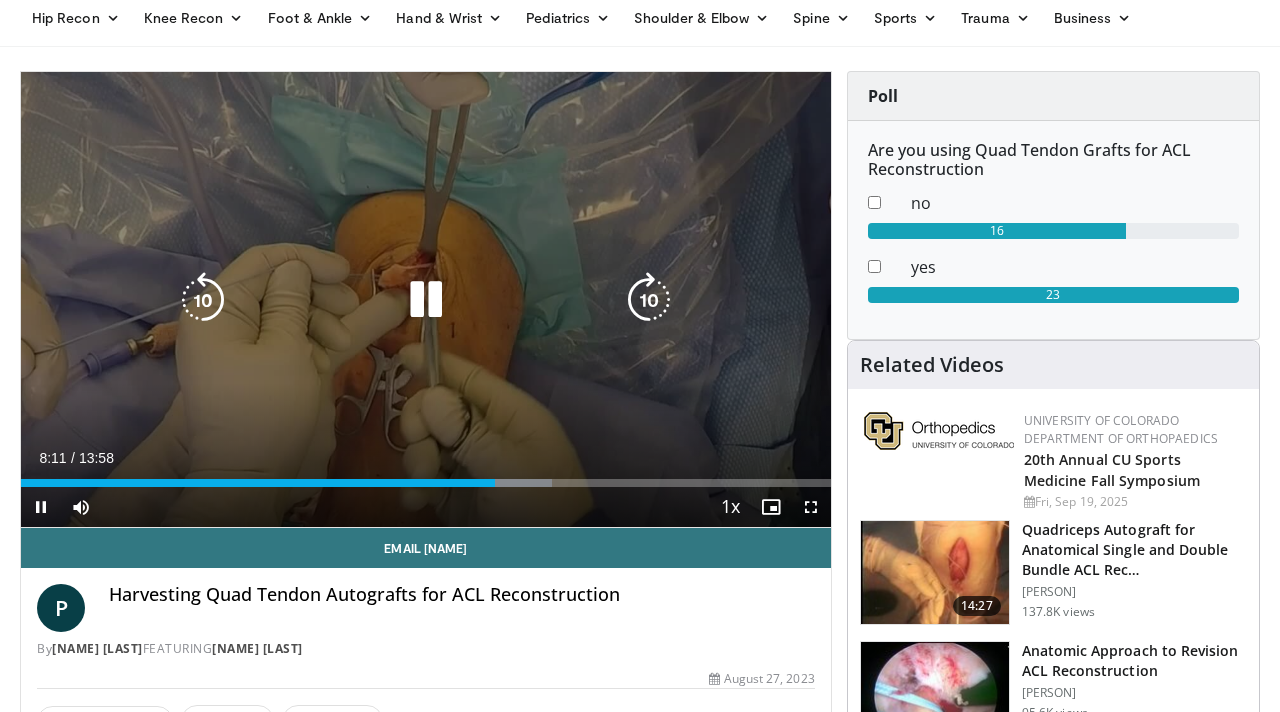 click at bounding box center (203, 300) 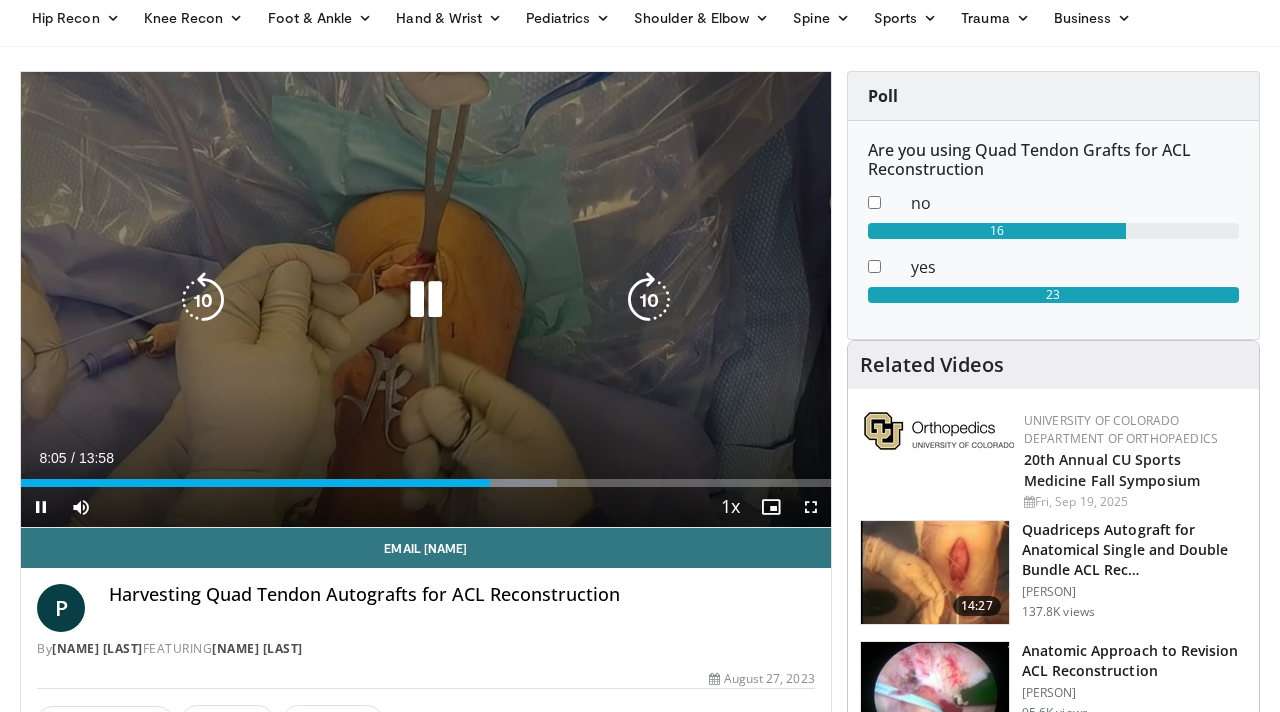click at bounding box center [426, 300] 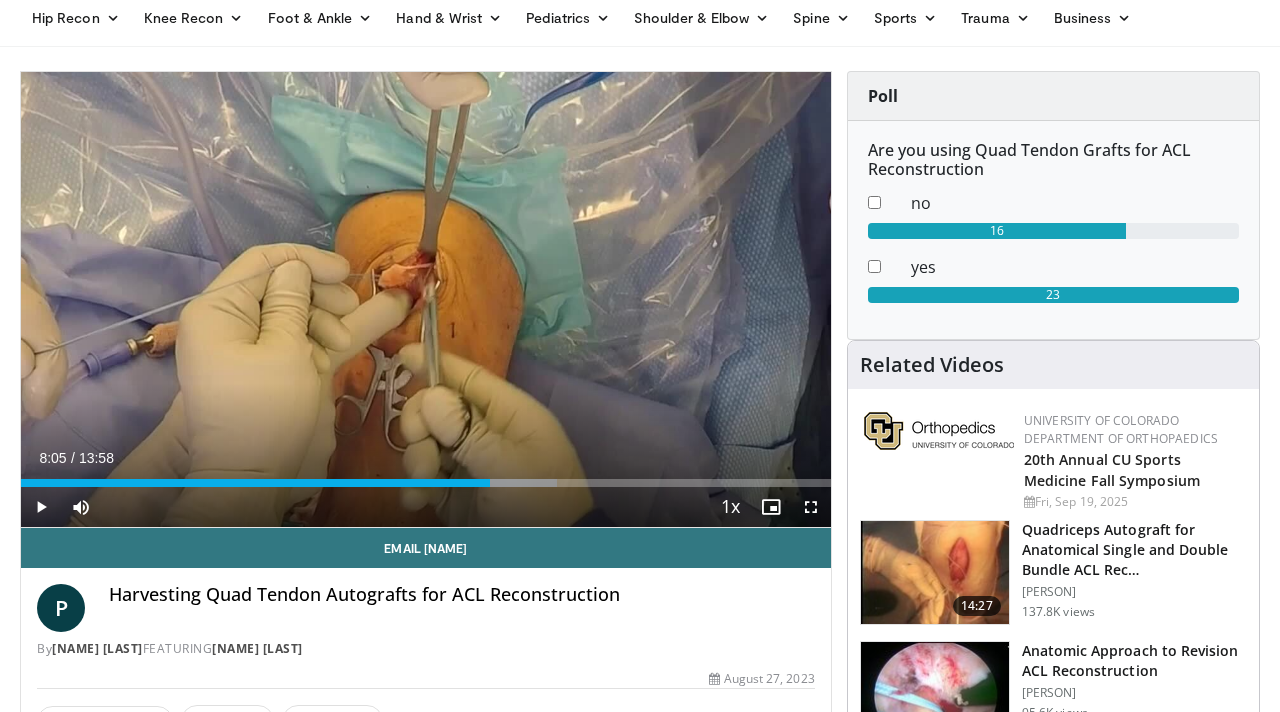 type 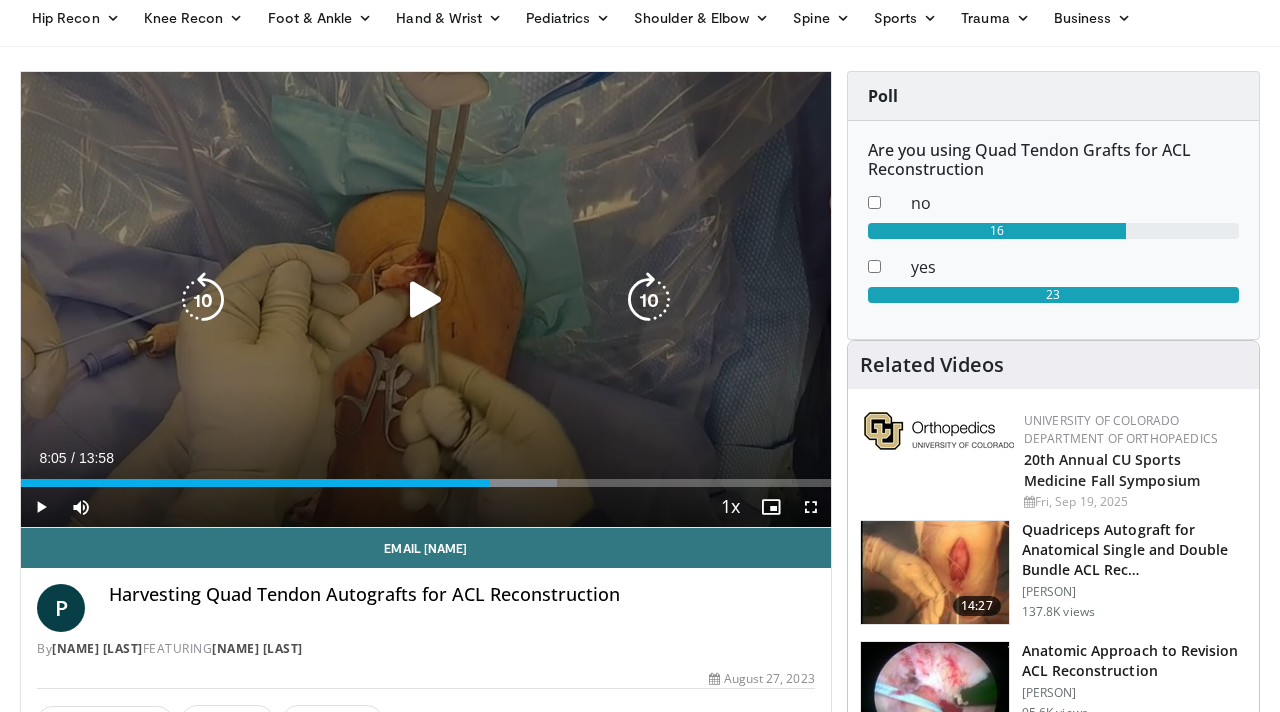click at bounding box center (426, 300) 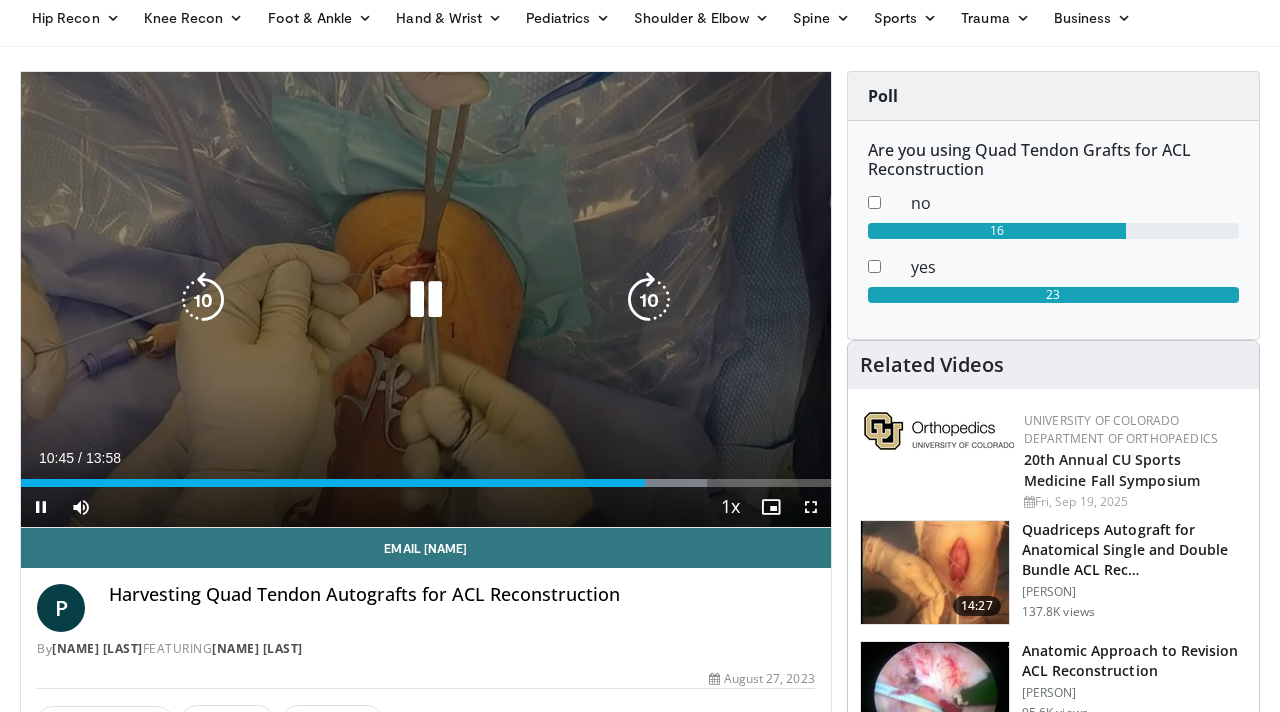 click at bounding box center [649, 300] 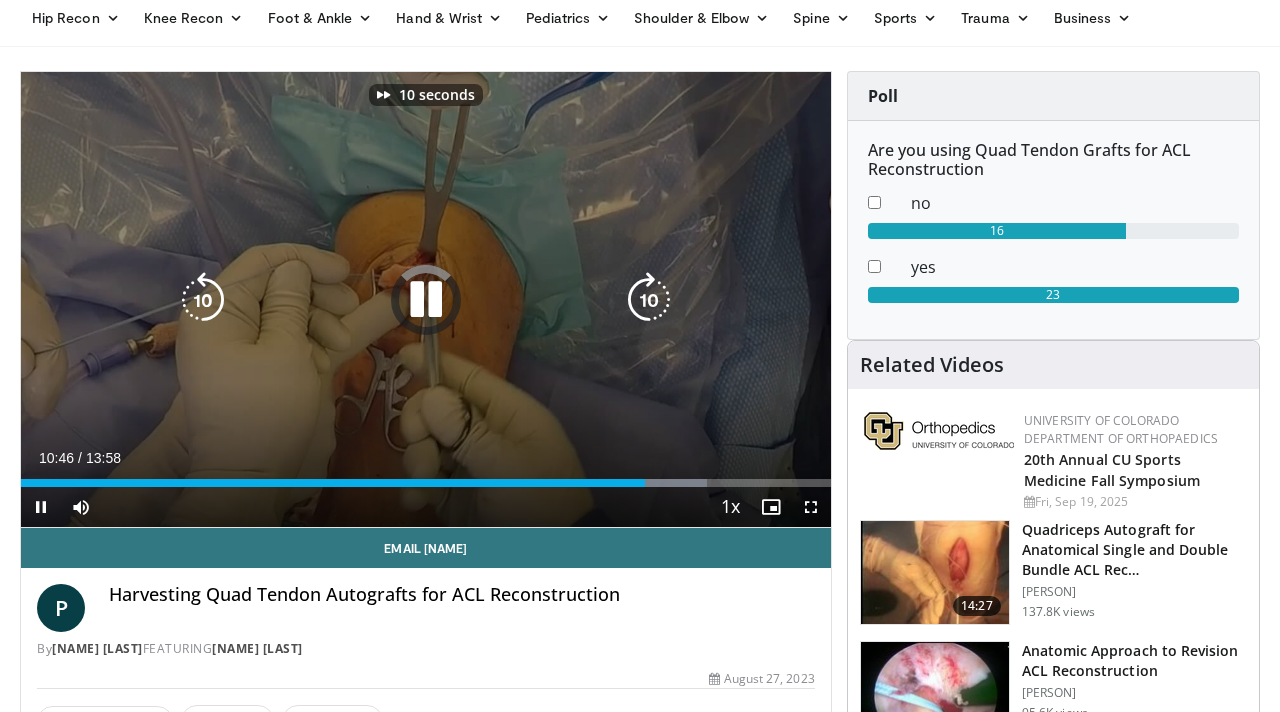click at bounding box center [649, 300] 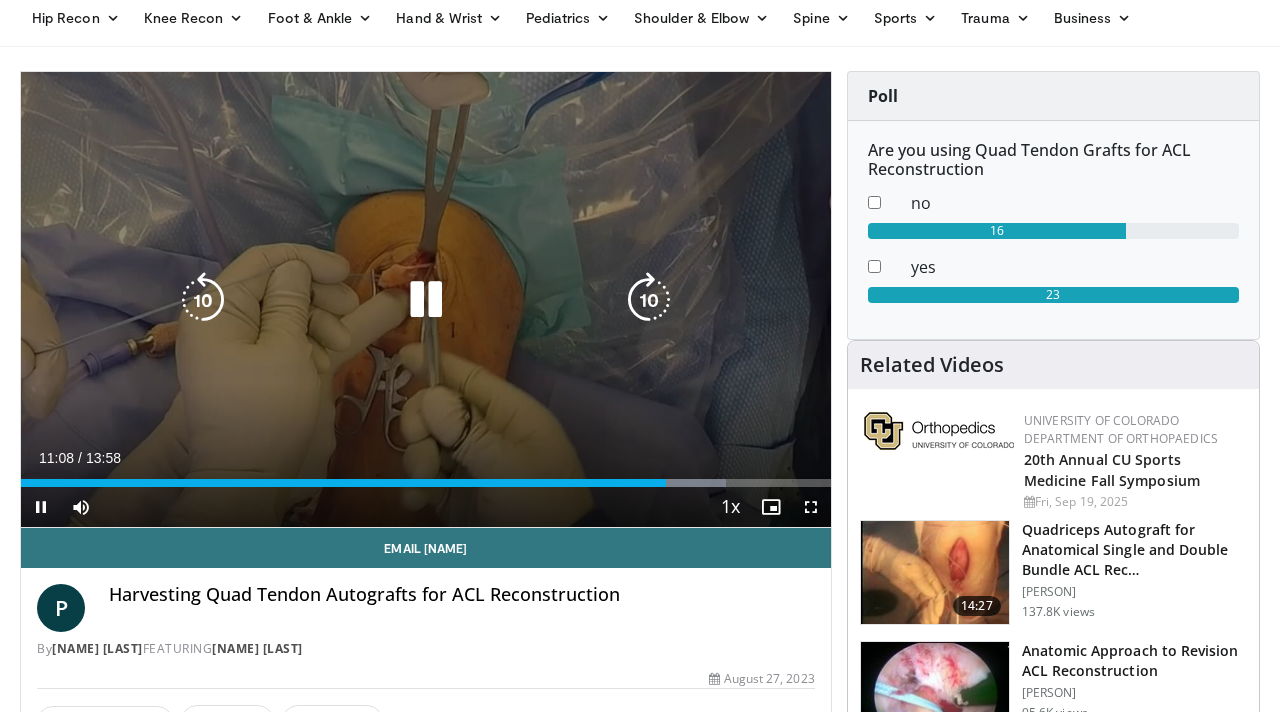 click at bounding box center (649, 300) 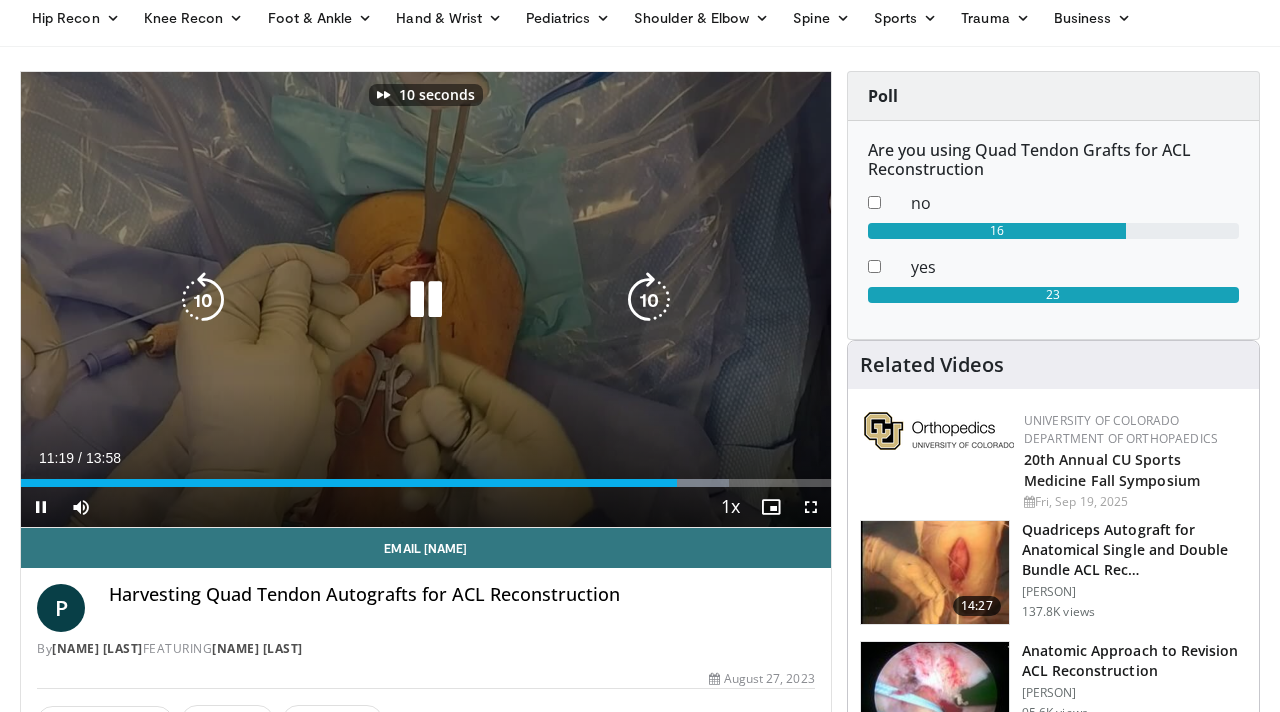 click at bounding box center [649, 300] 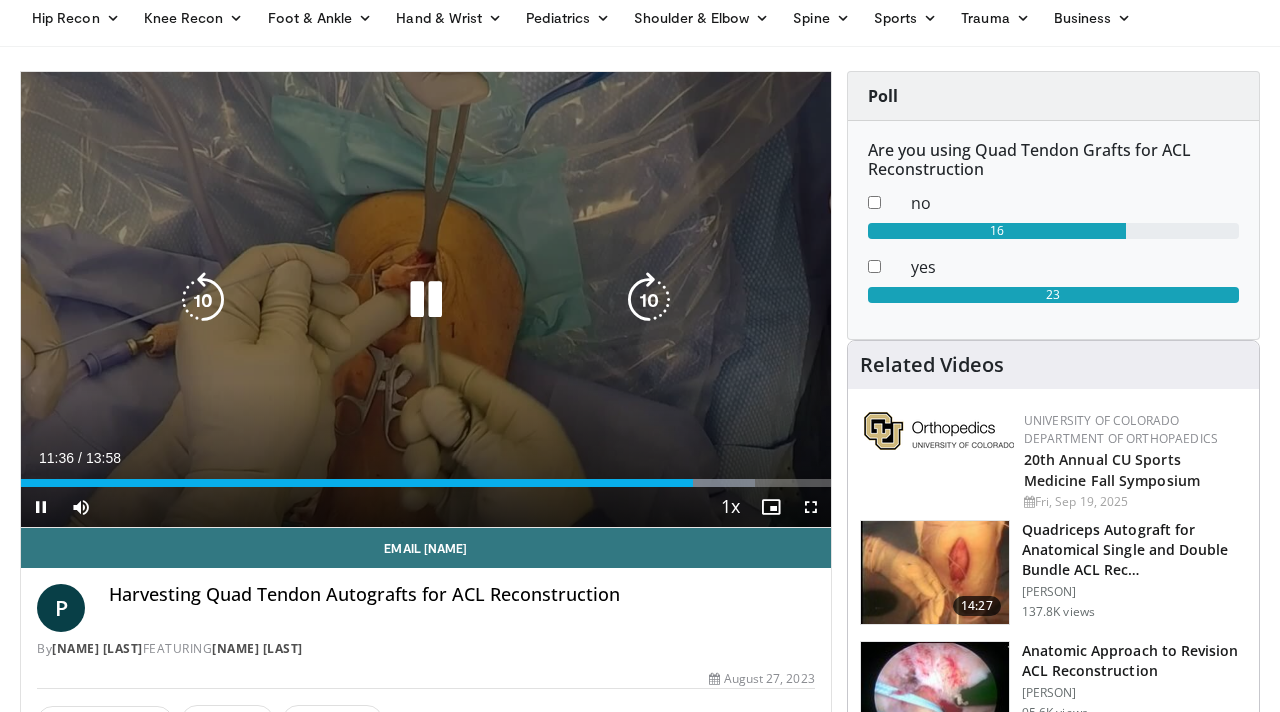 click at bounding box center [649, 300] 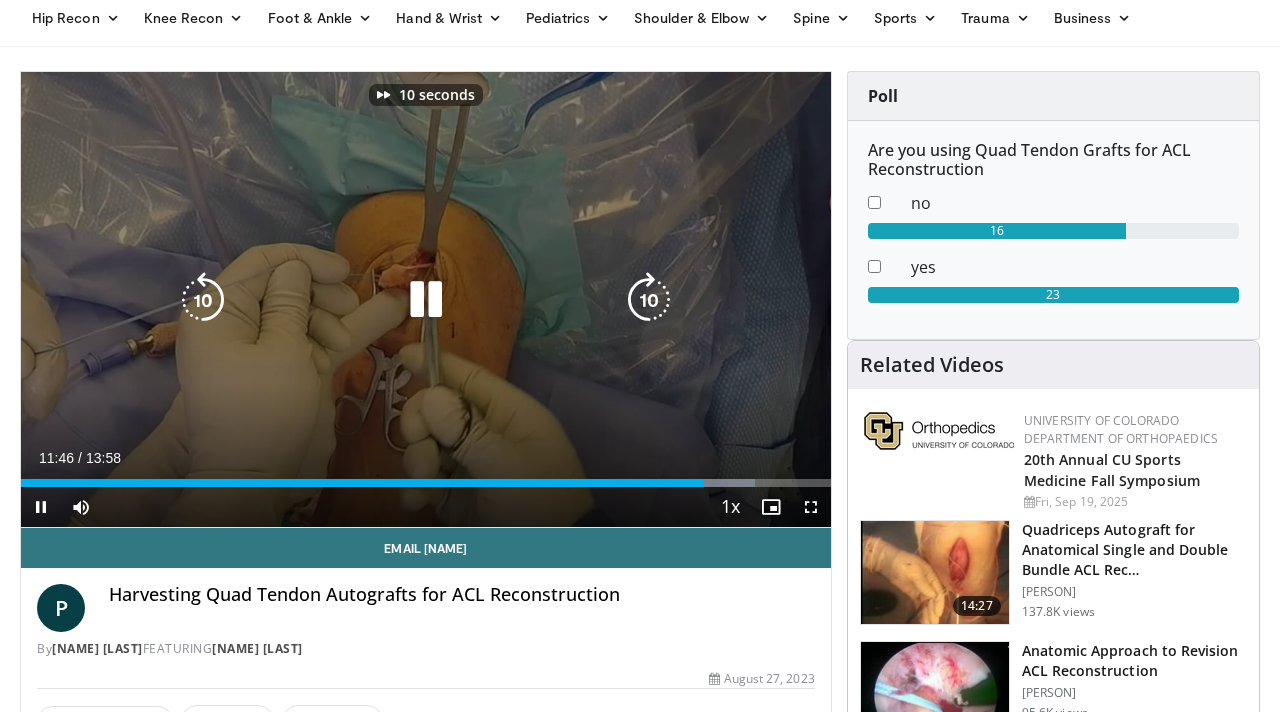 click at bounding box center [649, 300] 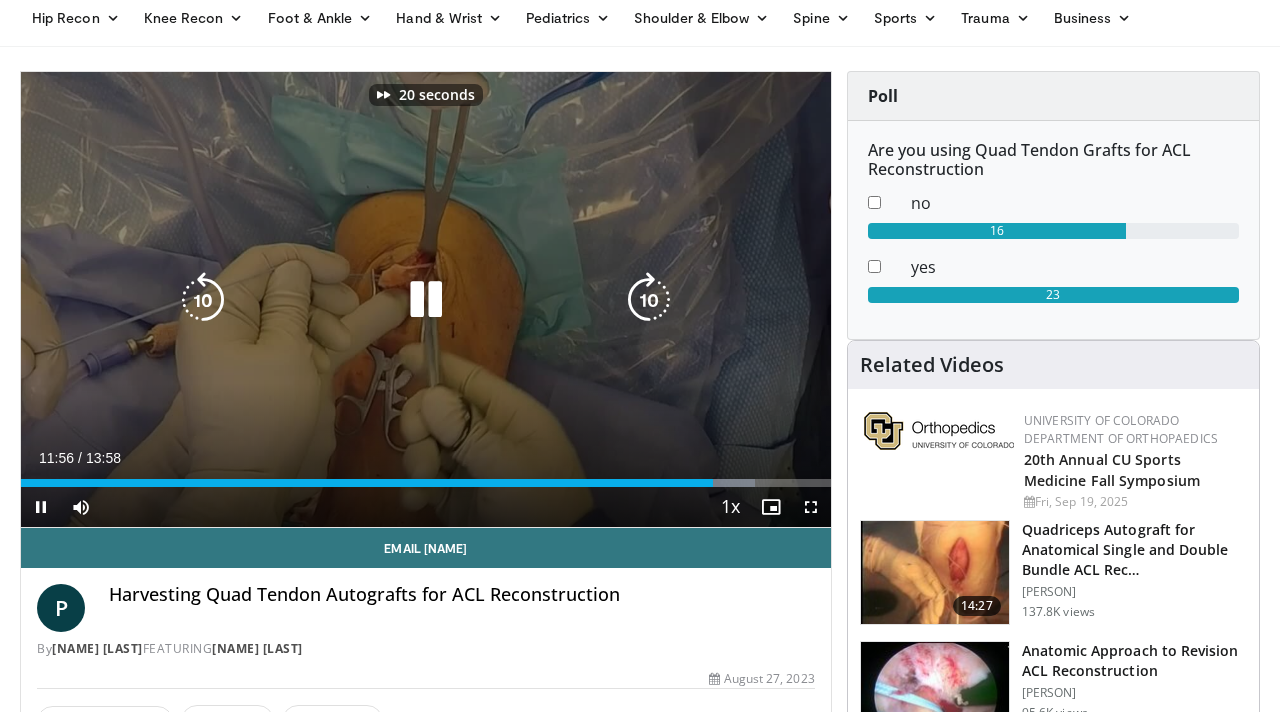 click at bounding box center (649, 300) 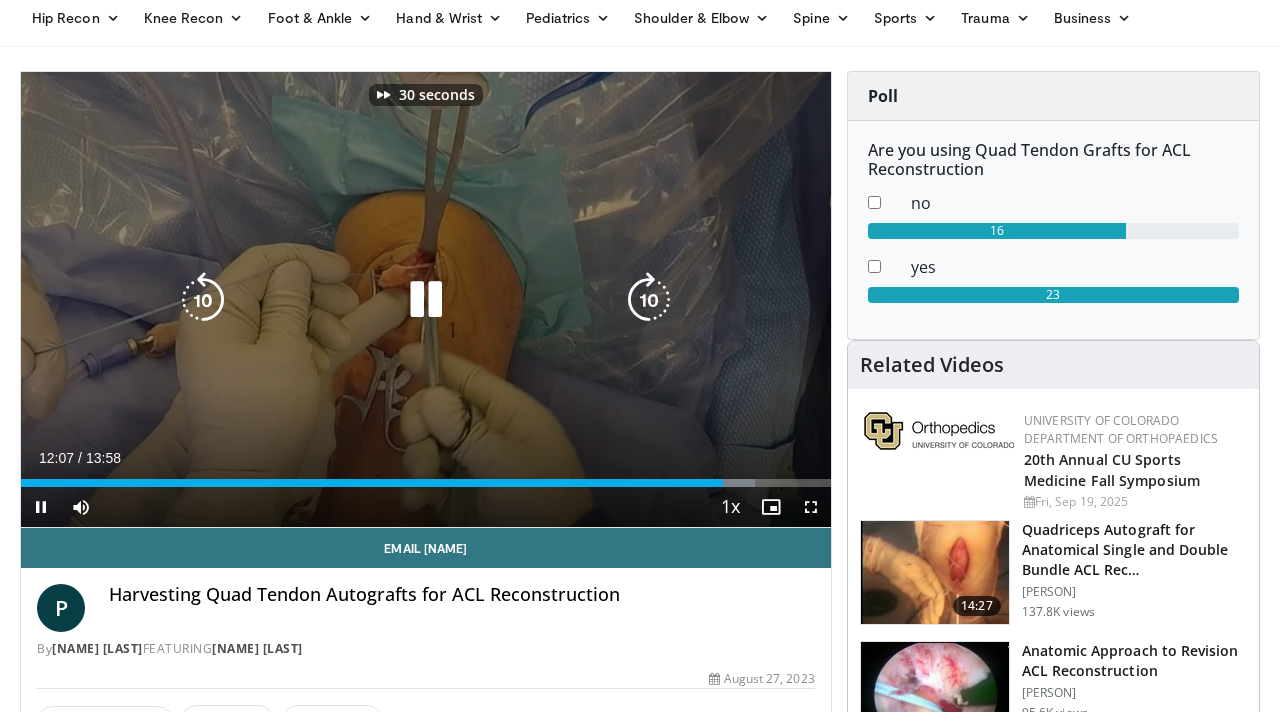 click at bounding box center [649, 300] 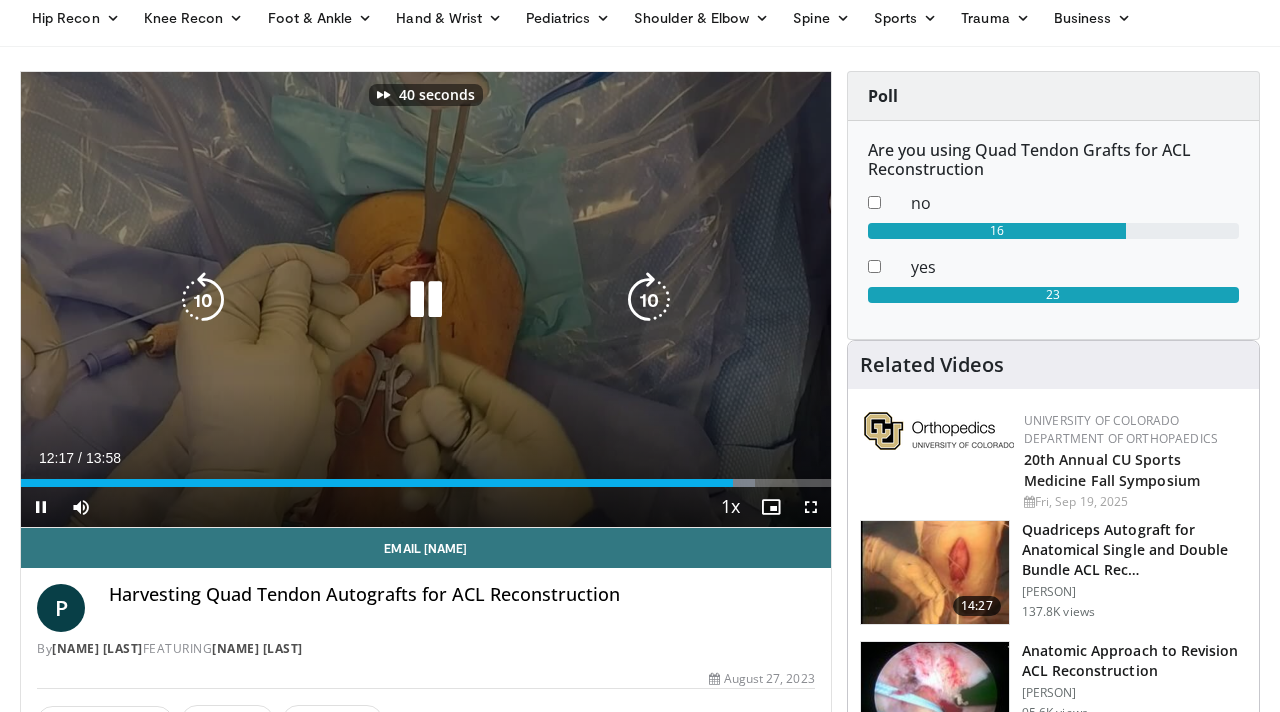 click at bounding box center [649, 300] 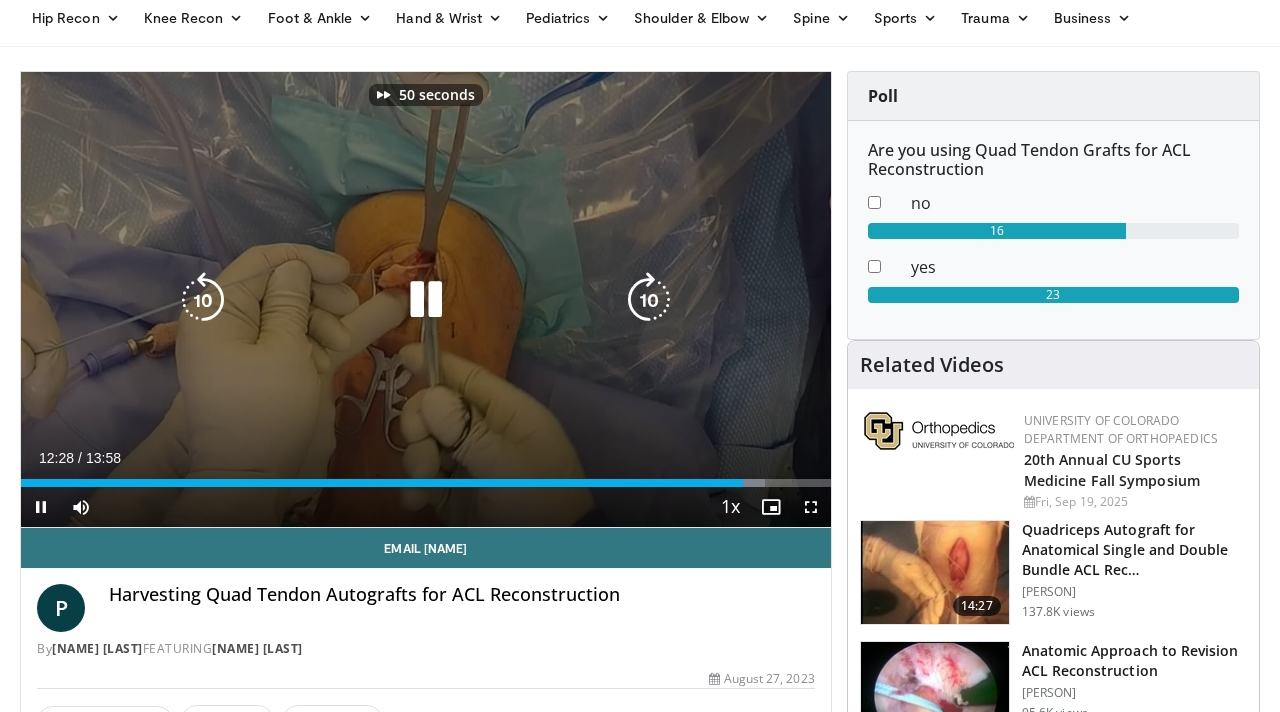 click at bounding box center [649, 300] 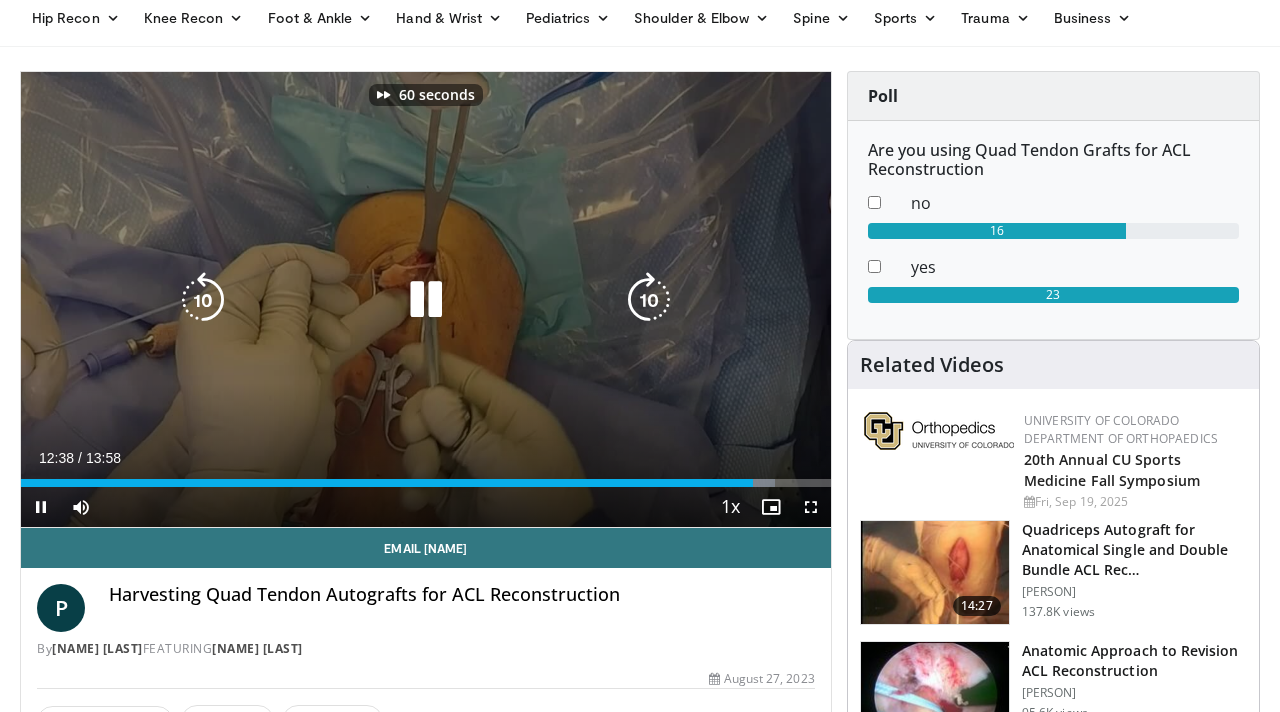 click at bounding box center [649, 300] 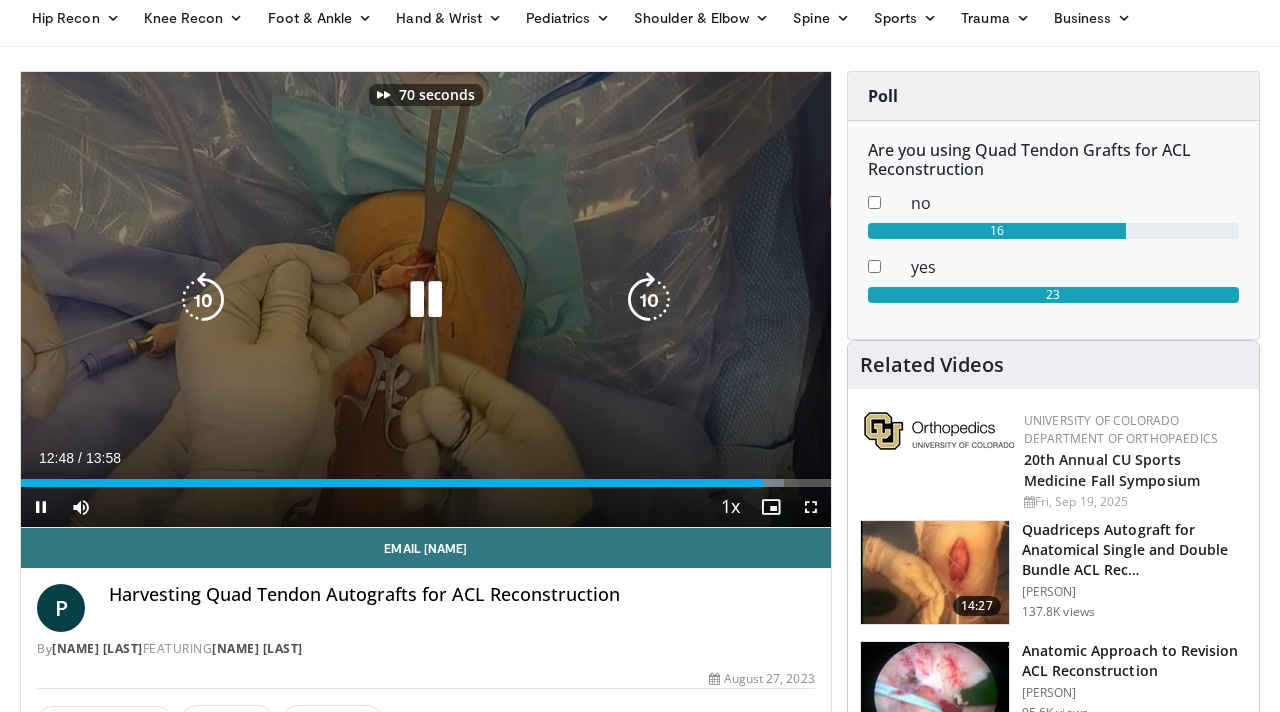 click at bounding box center (649, 300) 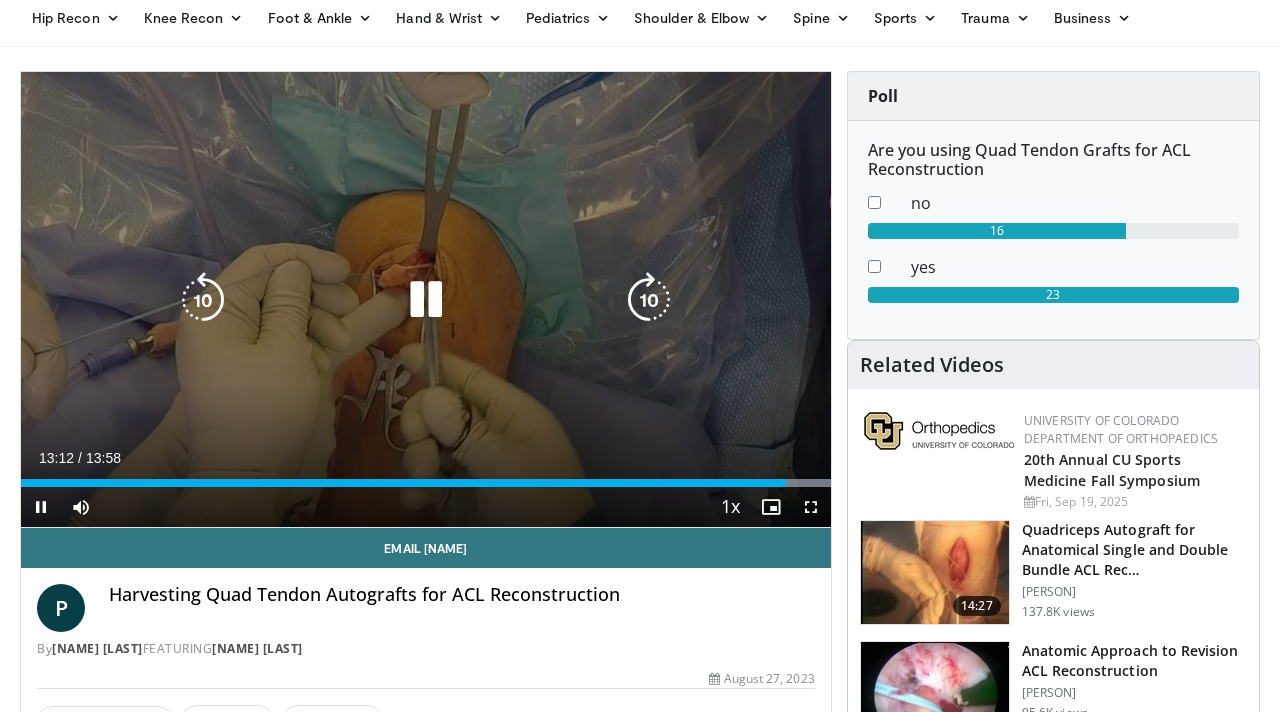 click at bounding box center (649, 300) 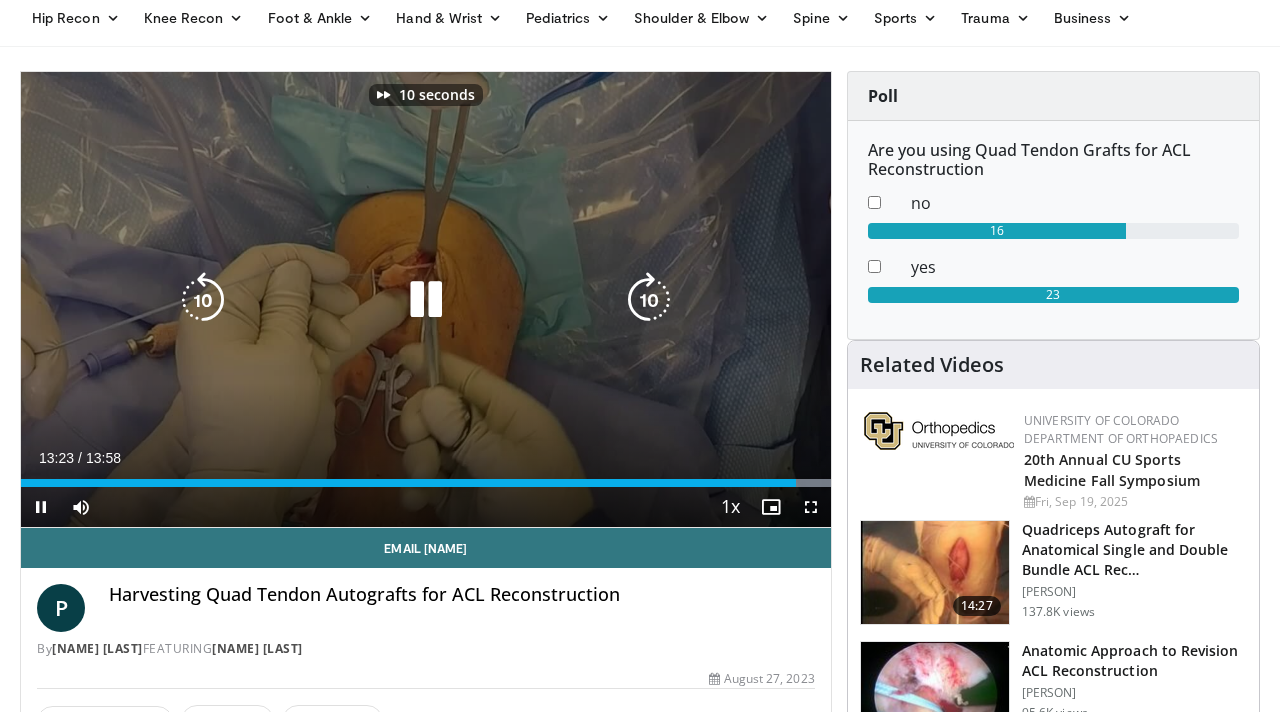 click at bounding box center (649, 300) 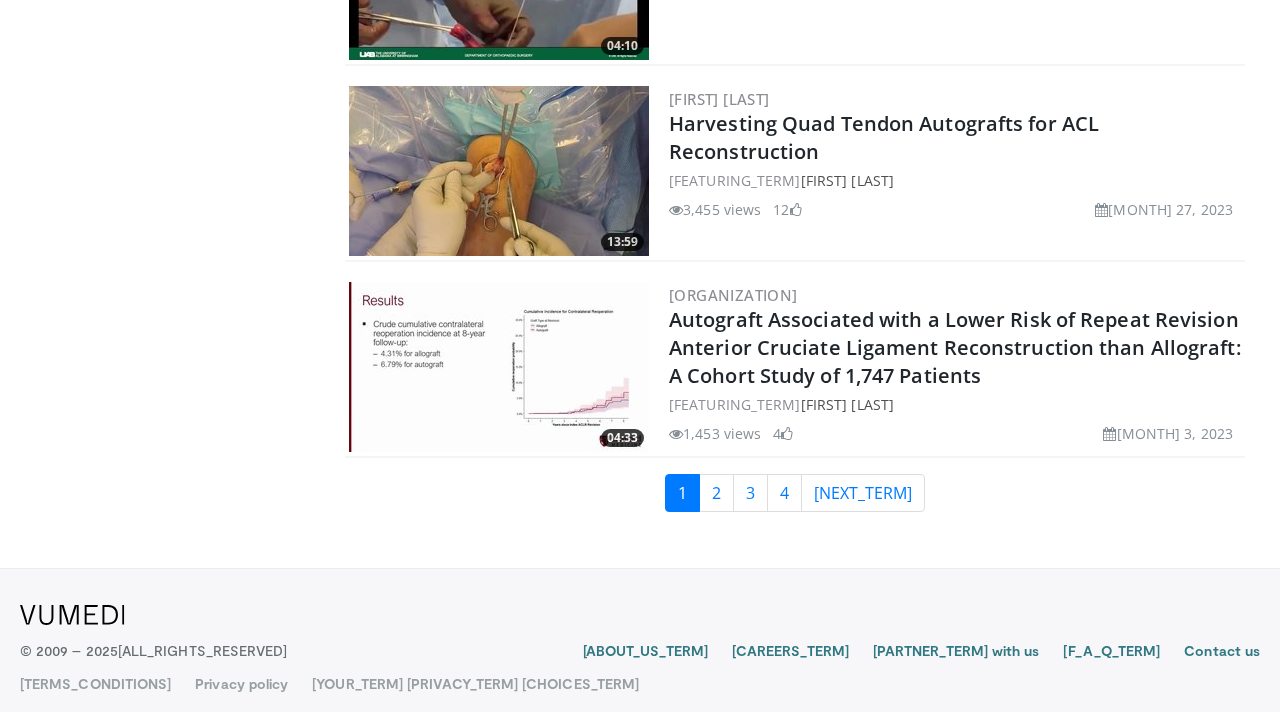 scroll, scrollTop: 4662, scrollLeft: 0, axis: vertical 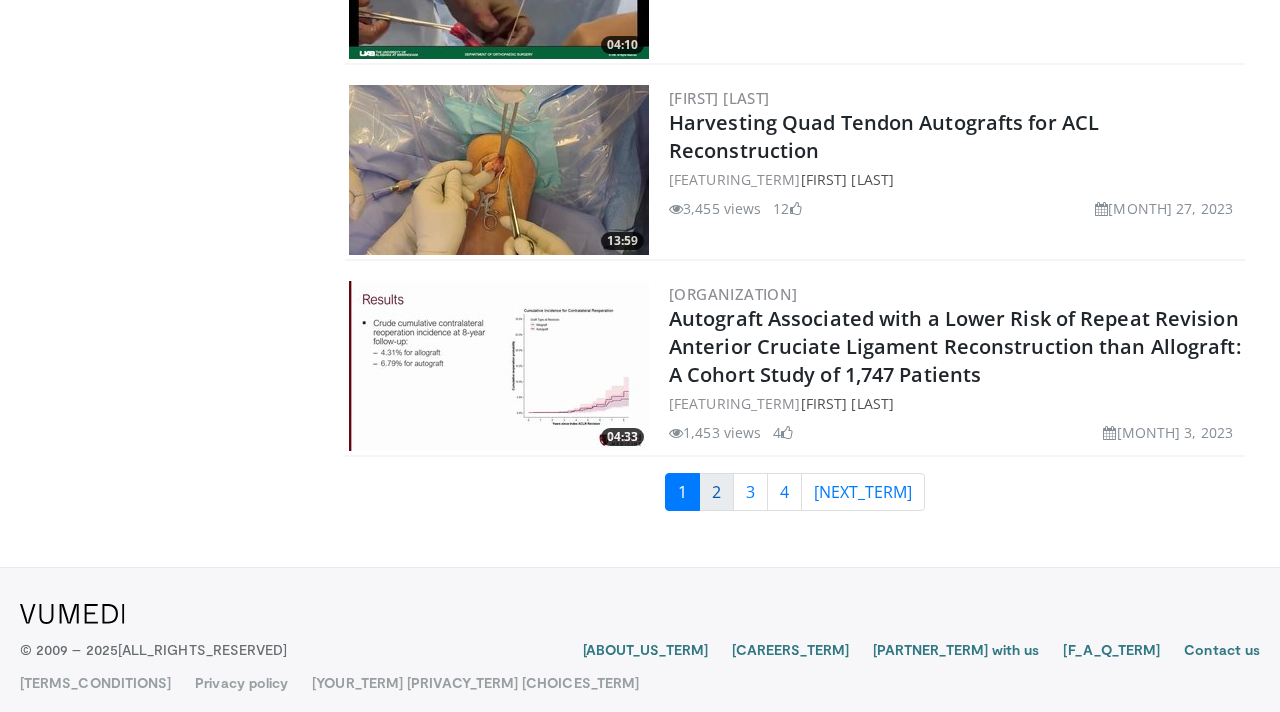 click on "2" at bounding box center (716, 492) 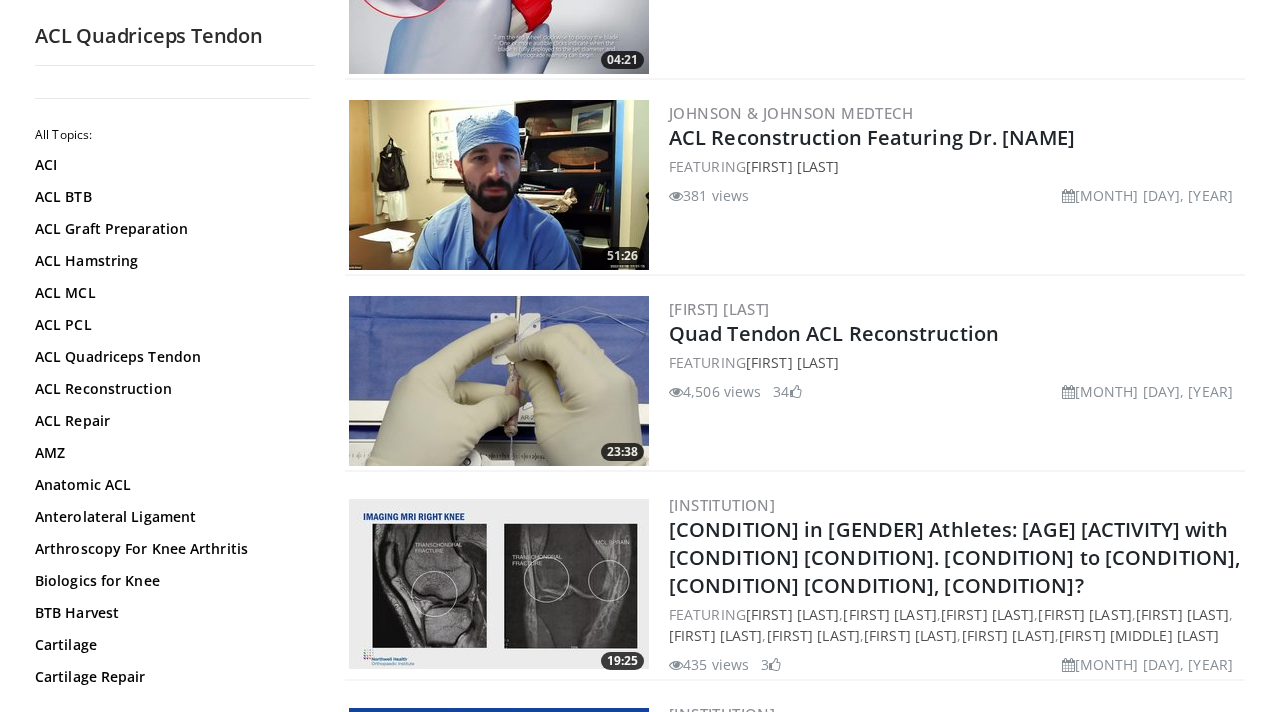 scroll, scrollTop: 716, scrollLeft: 0, axis: vertical 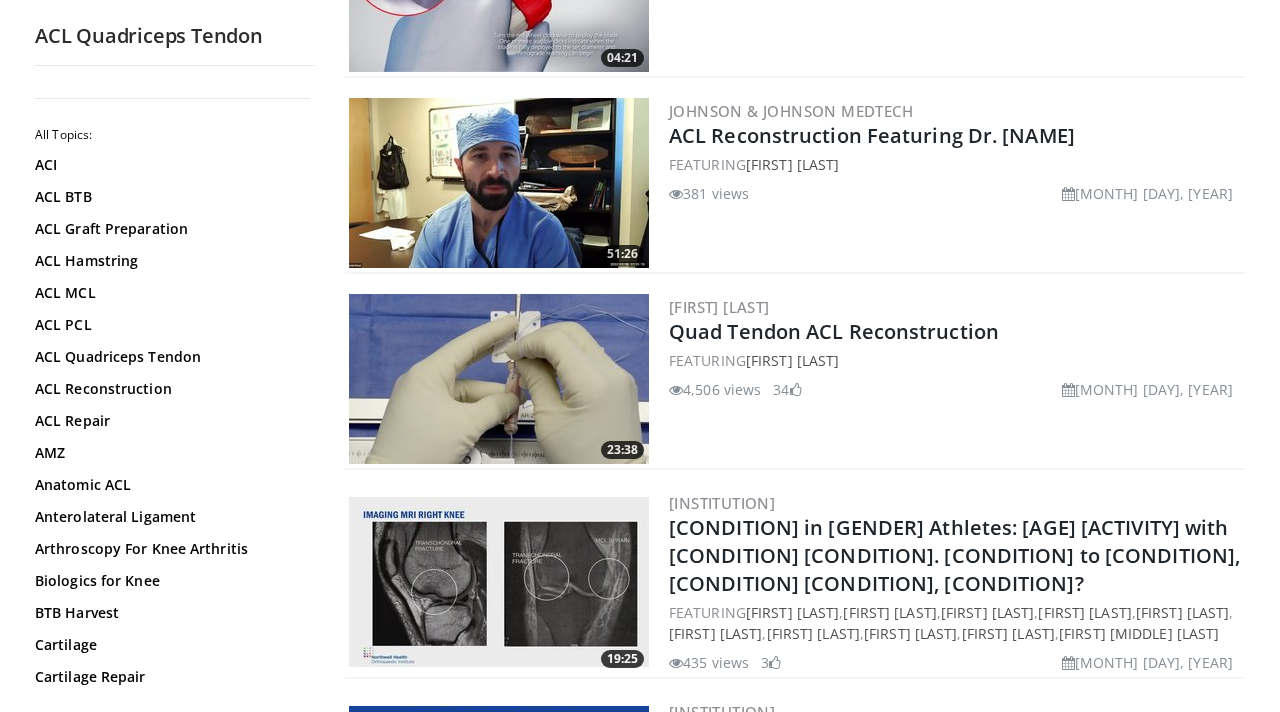 click at bounding box center (499, 379) 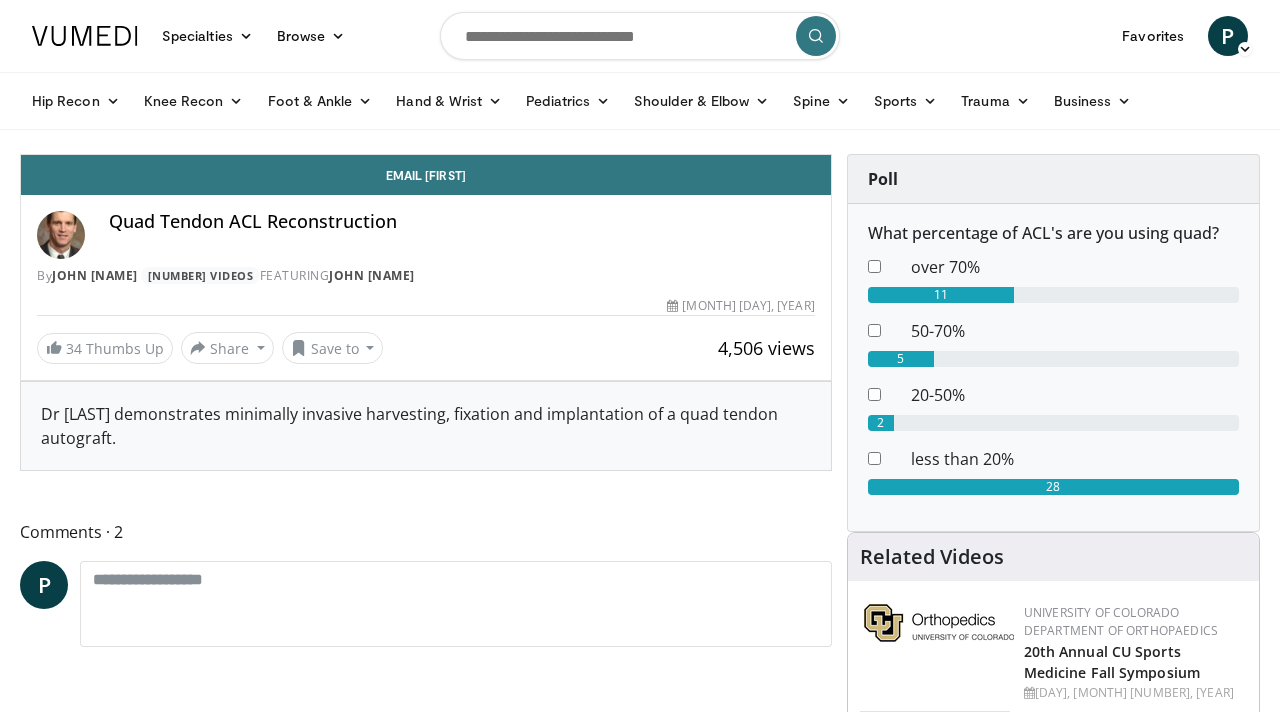 scroll, scrollTop: 0, scrollLeft: 0, axis: both 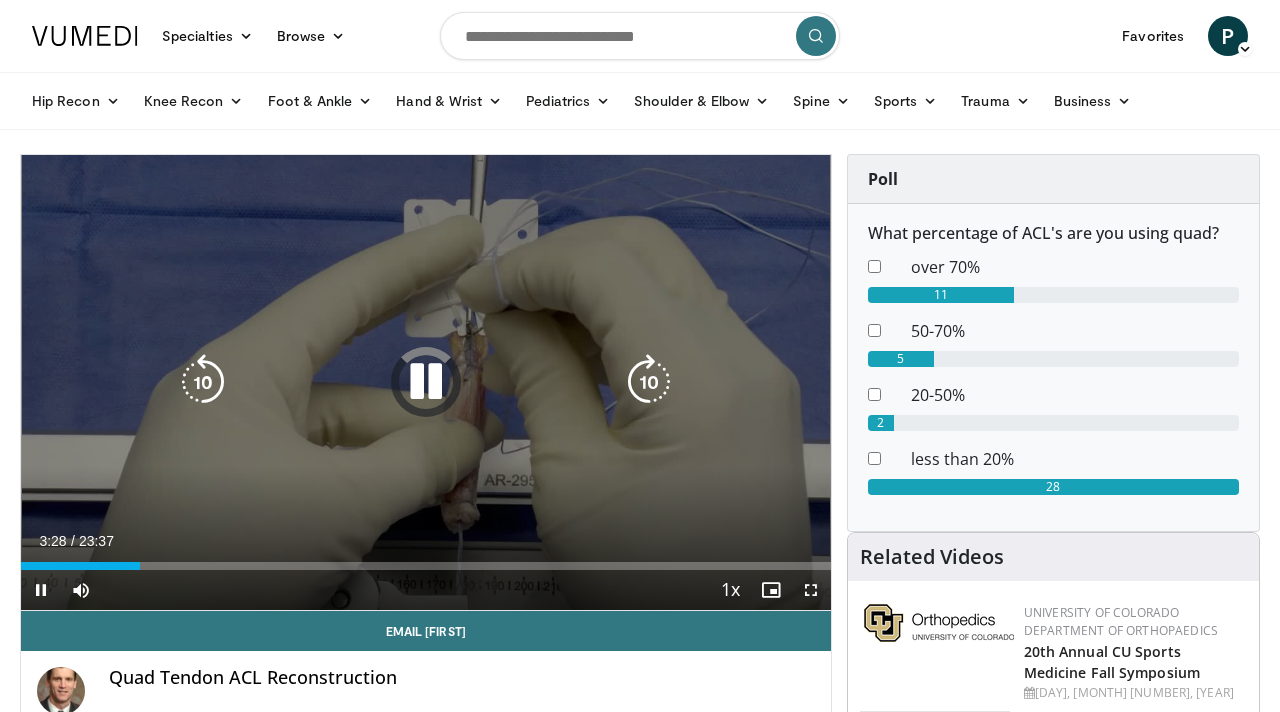 click at bounding box center [426, 382] 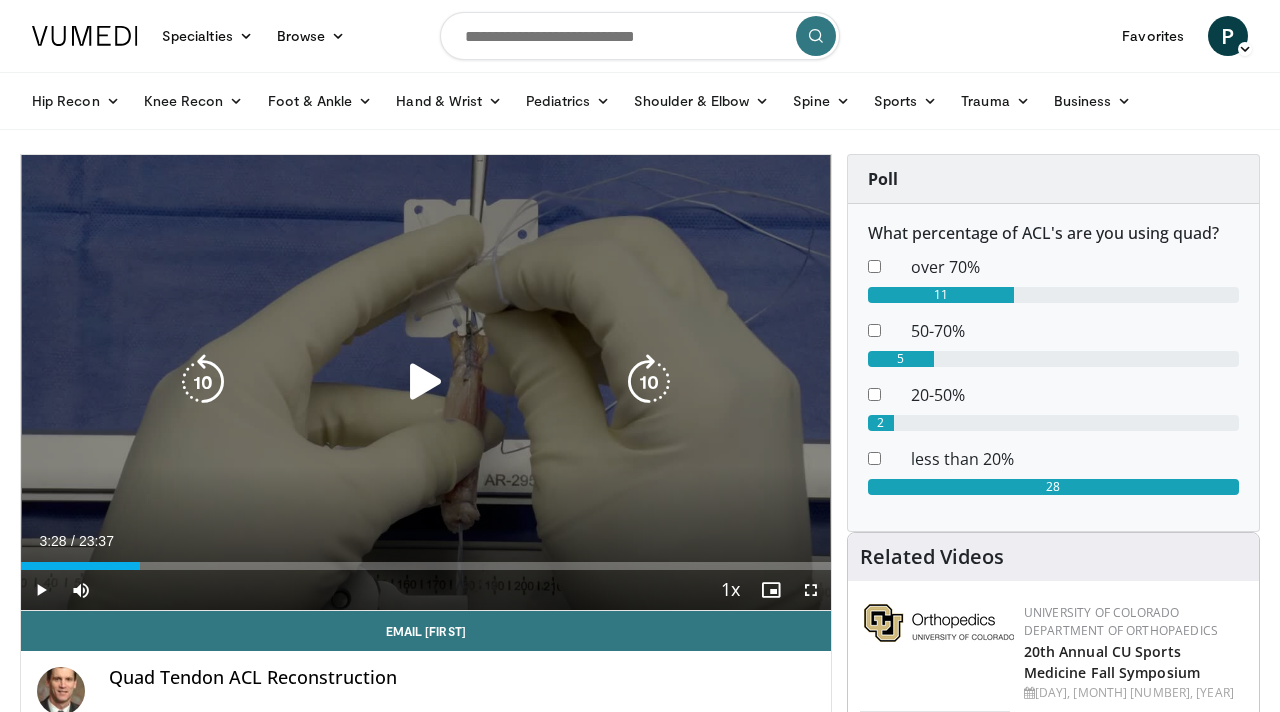 click at bounding box center (426, 382) 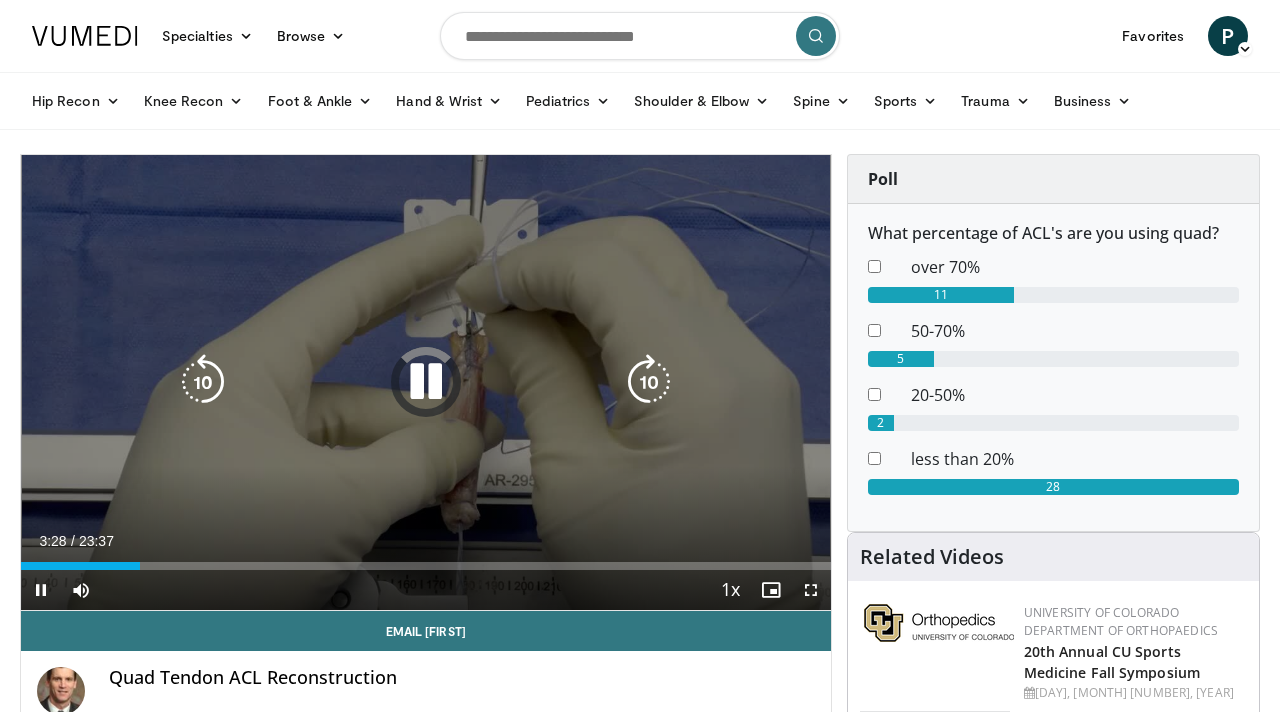 click at bounding box center [649, 382] 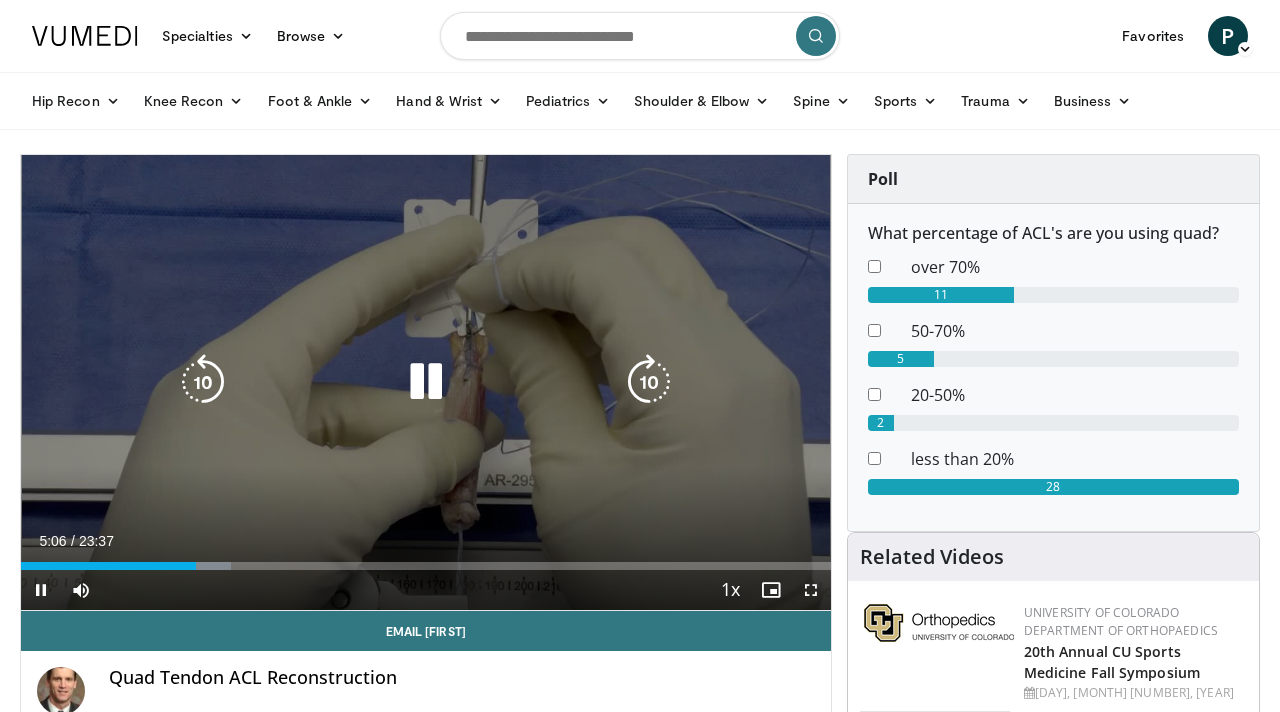 click at bounding box center [649, 382] 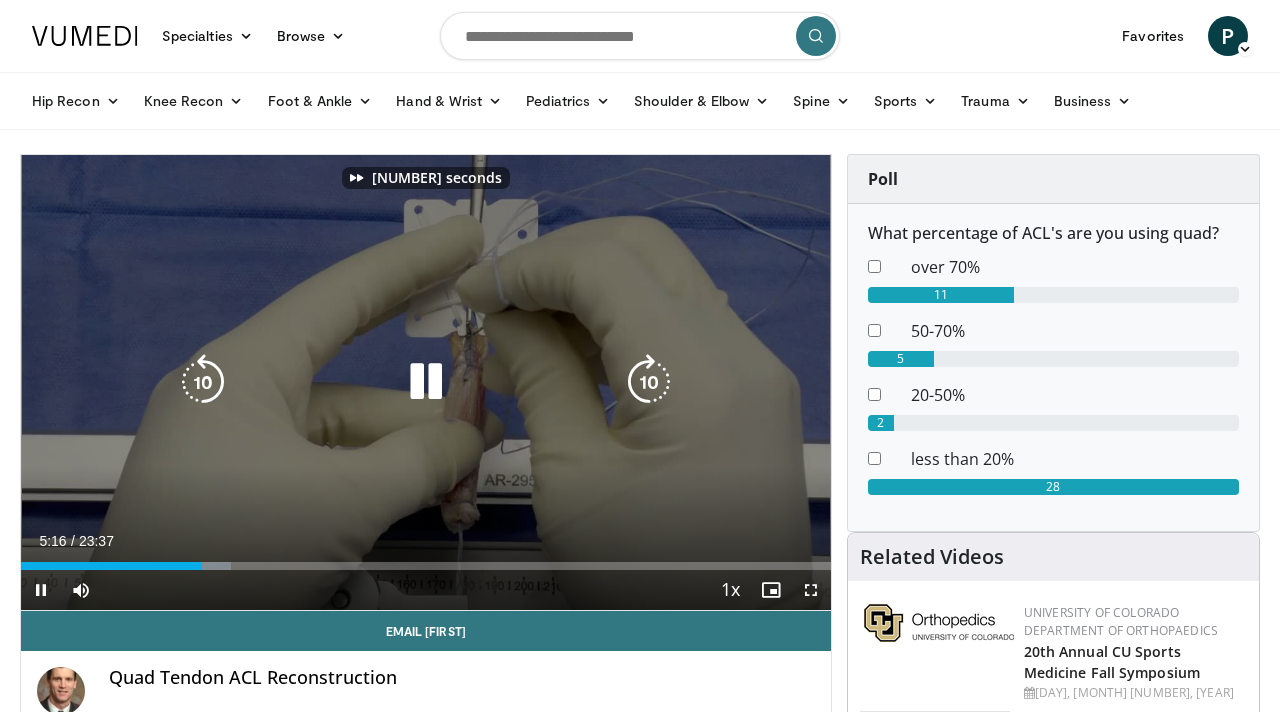 click at bounding box center [649, 382] 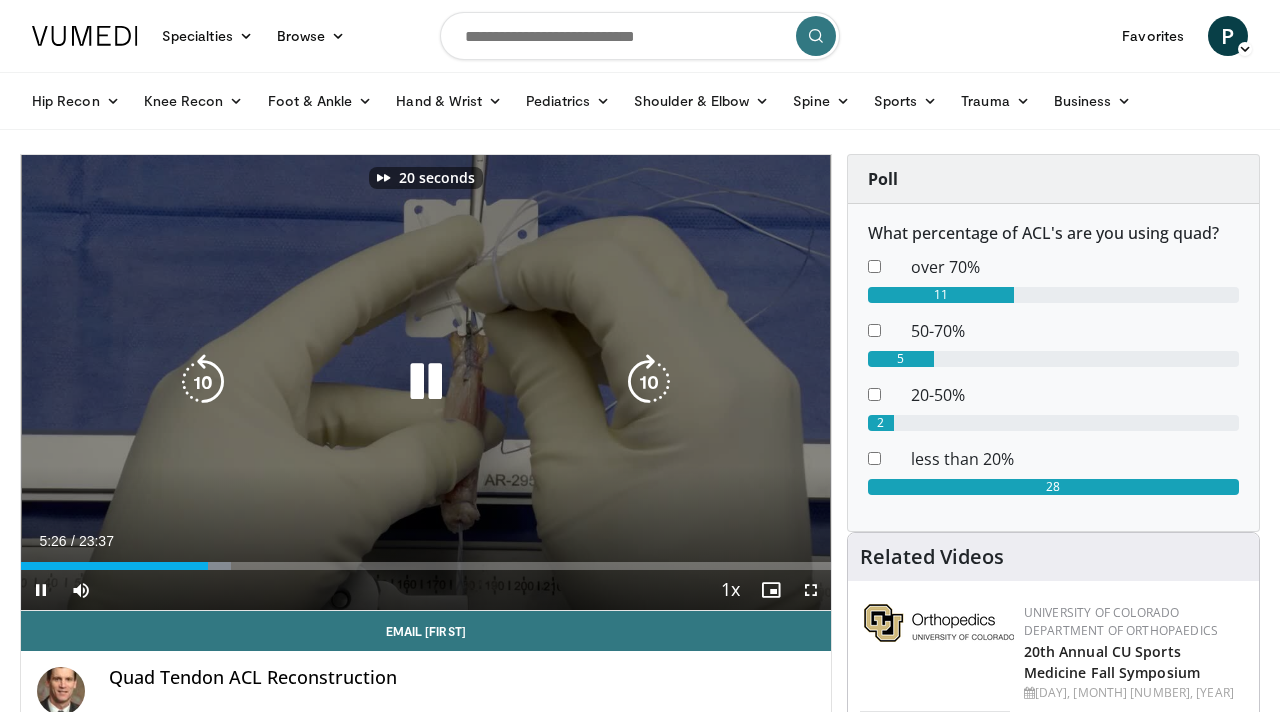 click at bounding box center (649, 382) 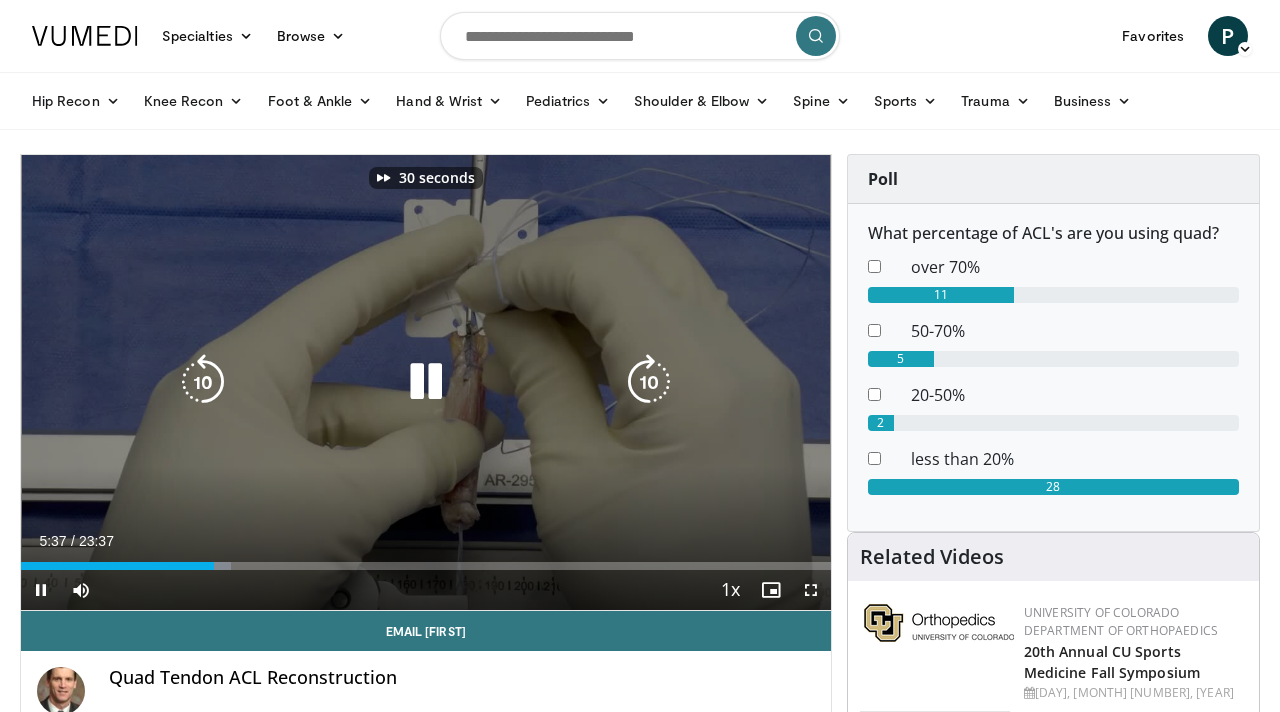 click at bounding box center (649, 382) 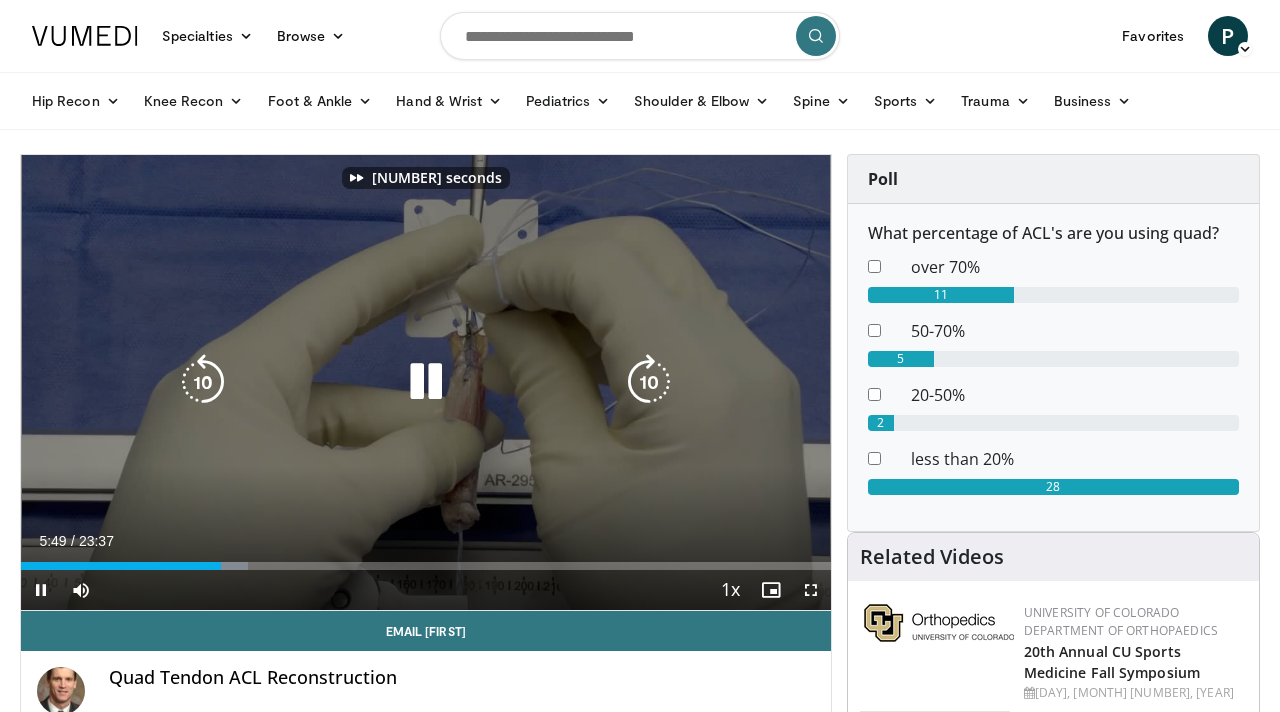 click at bounding box center [649, 382] 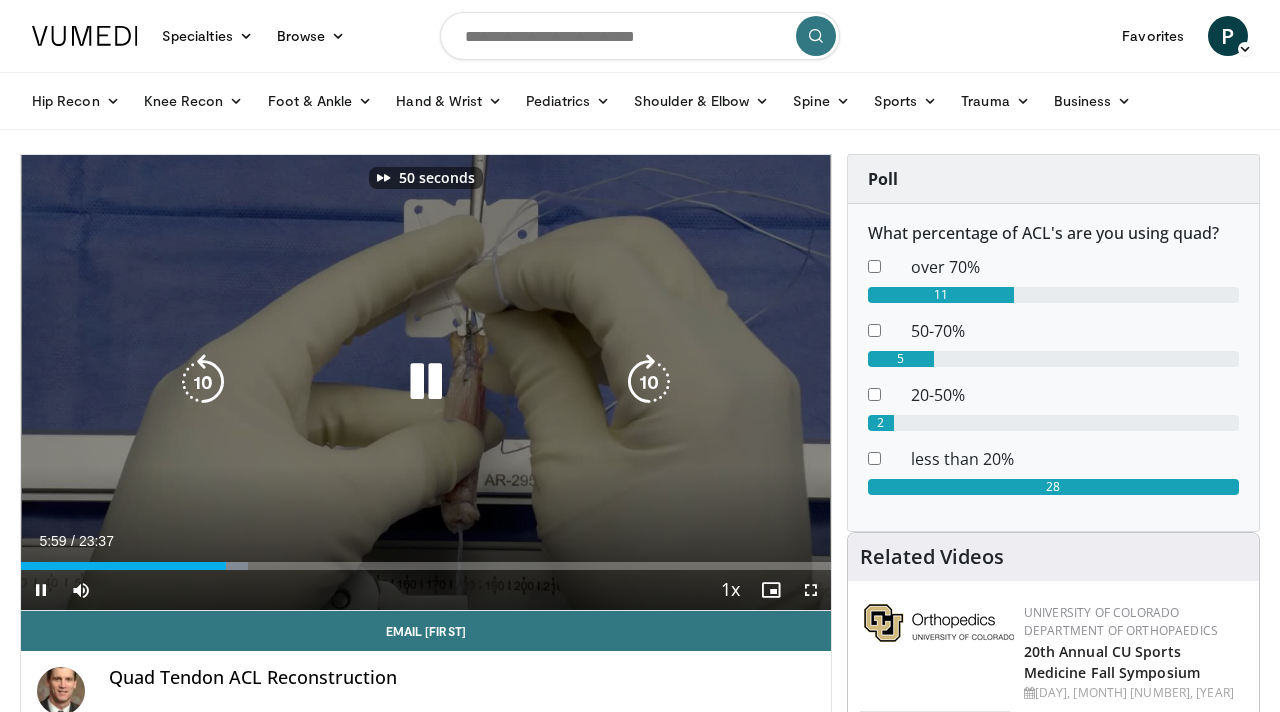 click at bounding box center [649, 382] 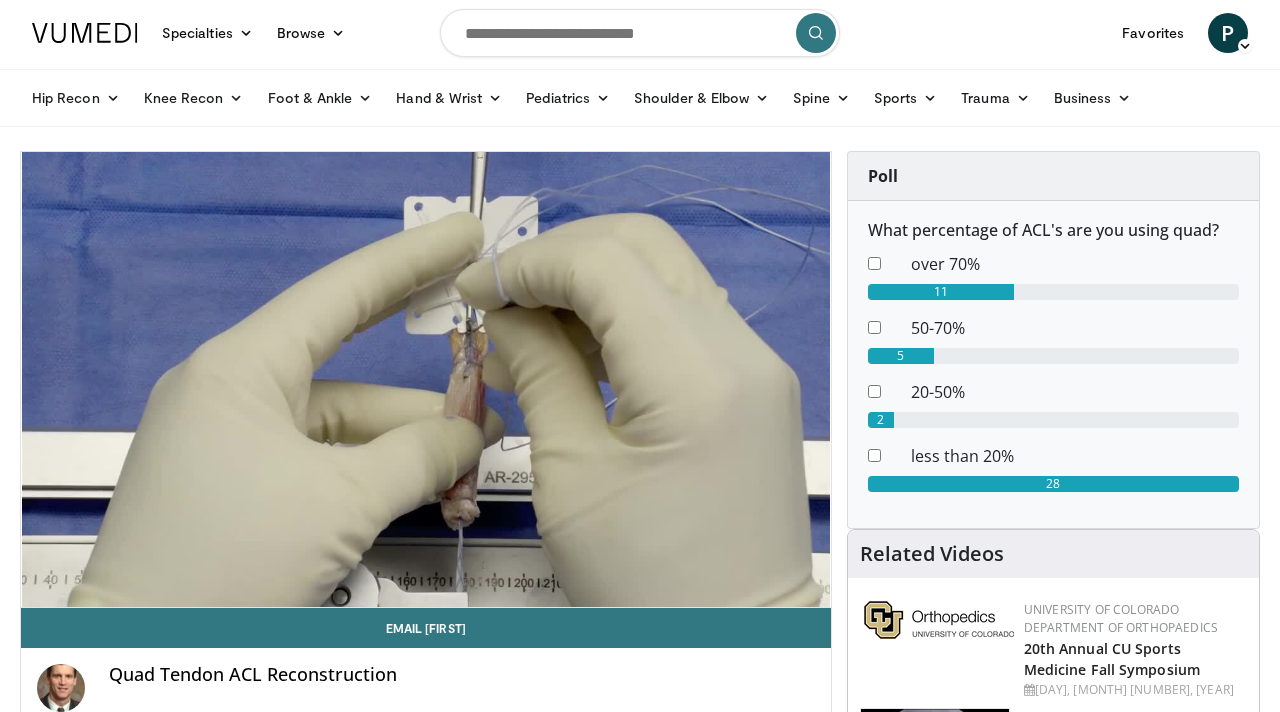 scroll, scrollTop: 0, scrollLeft: 0, axis: both 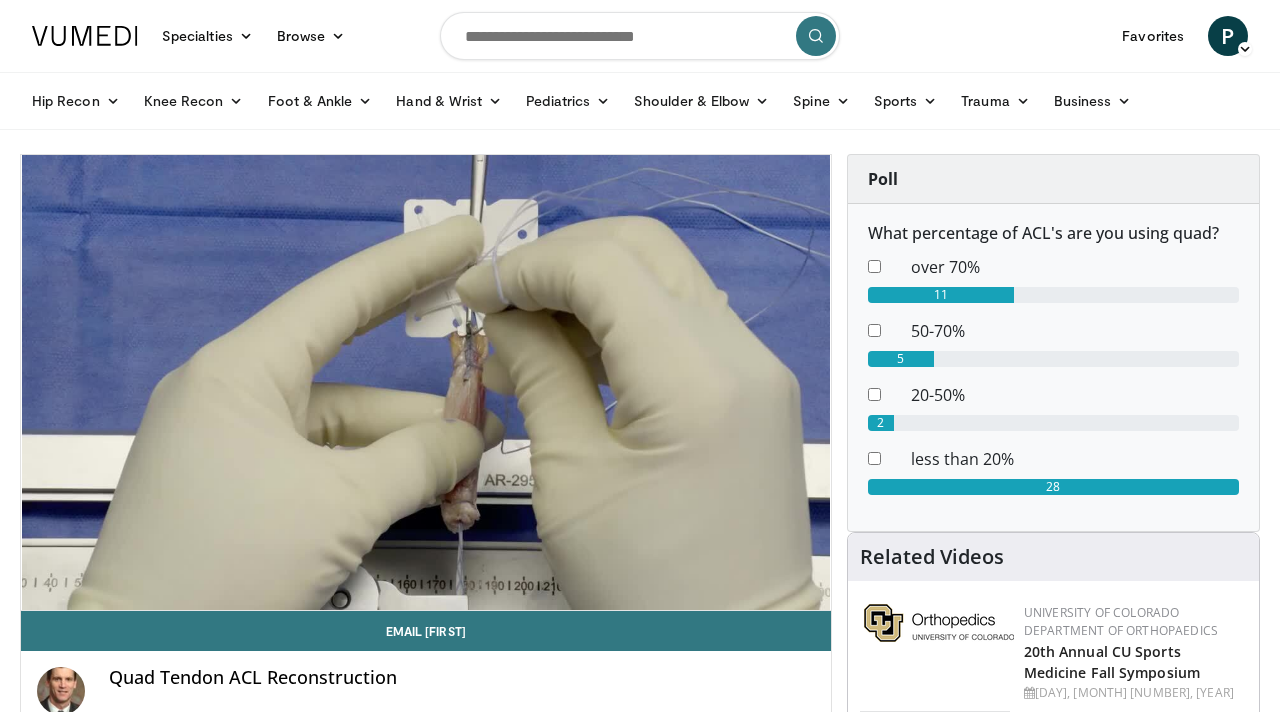 click on "Quad Tendon ACL Reconstruction" at bounding box center [462, 691] 